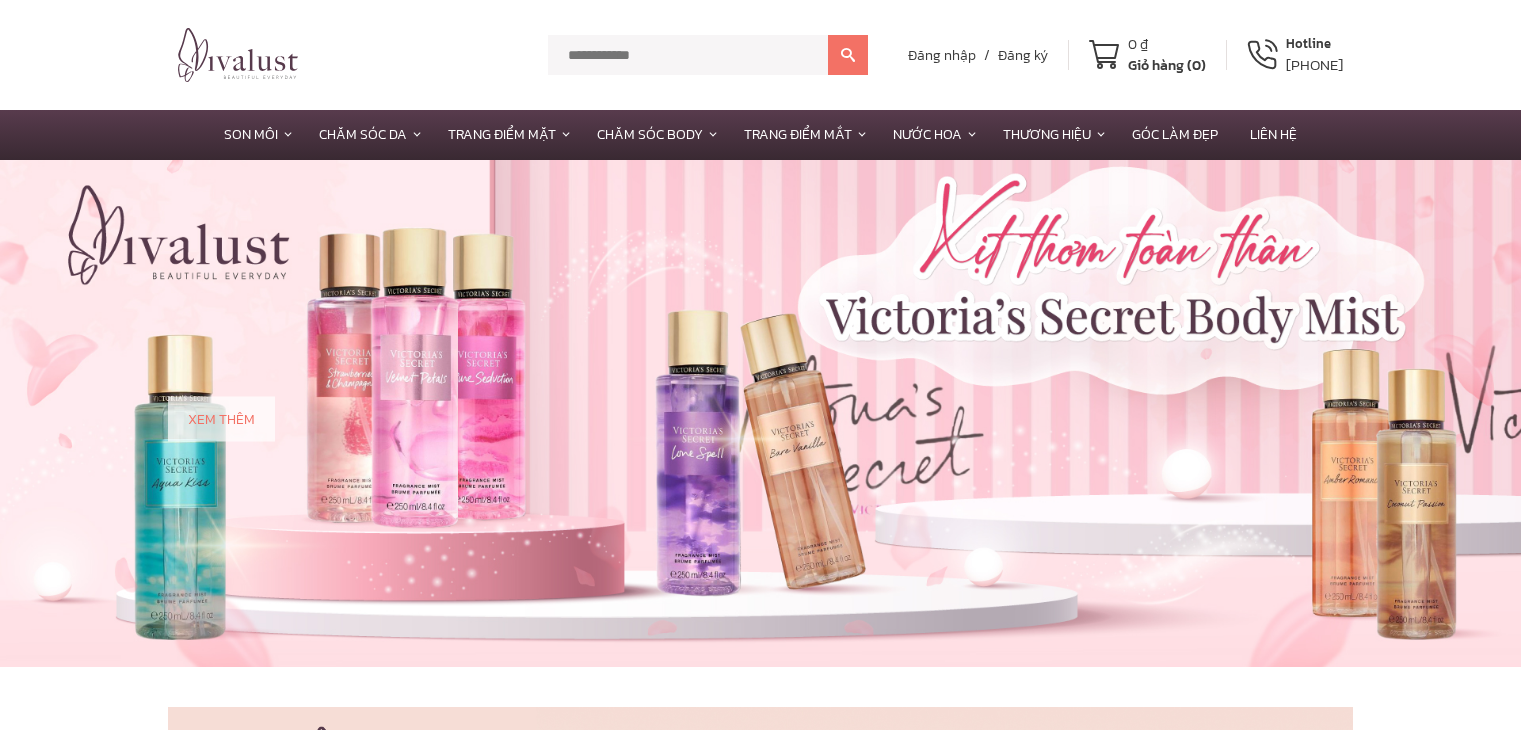 scroll, scrollTop: 0, scrollLeft: 0, axis: both 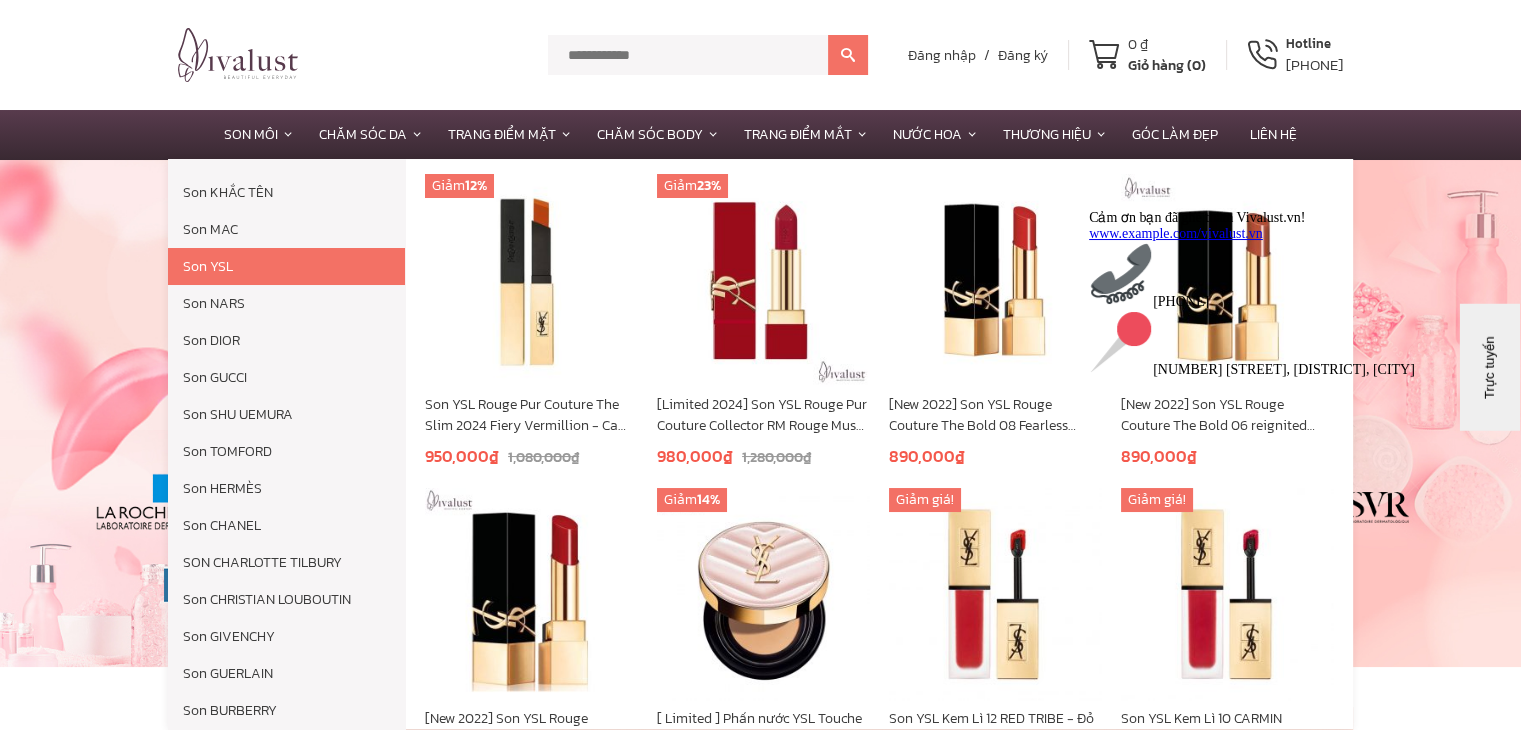 click on "Son YSL" at bounding box center (286, 266) 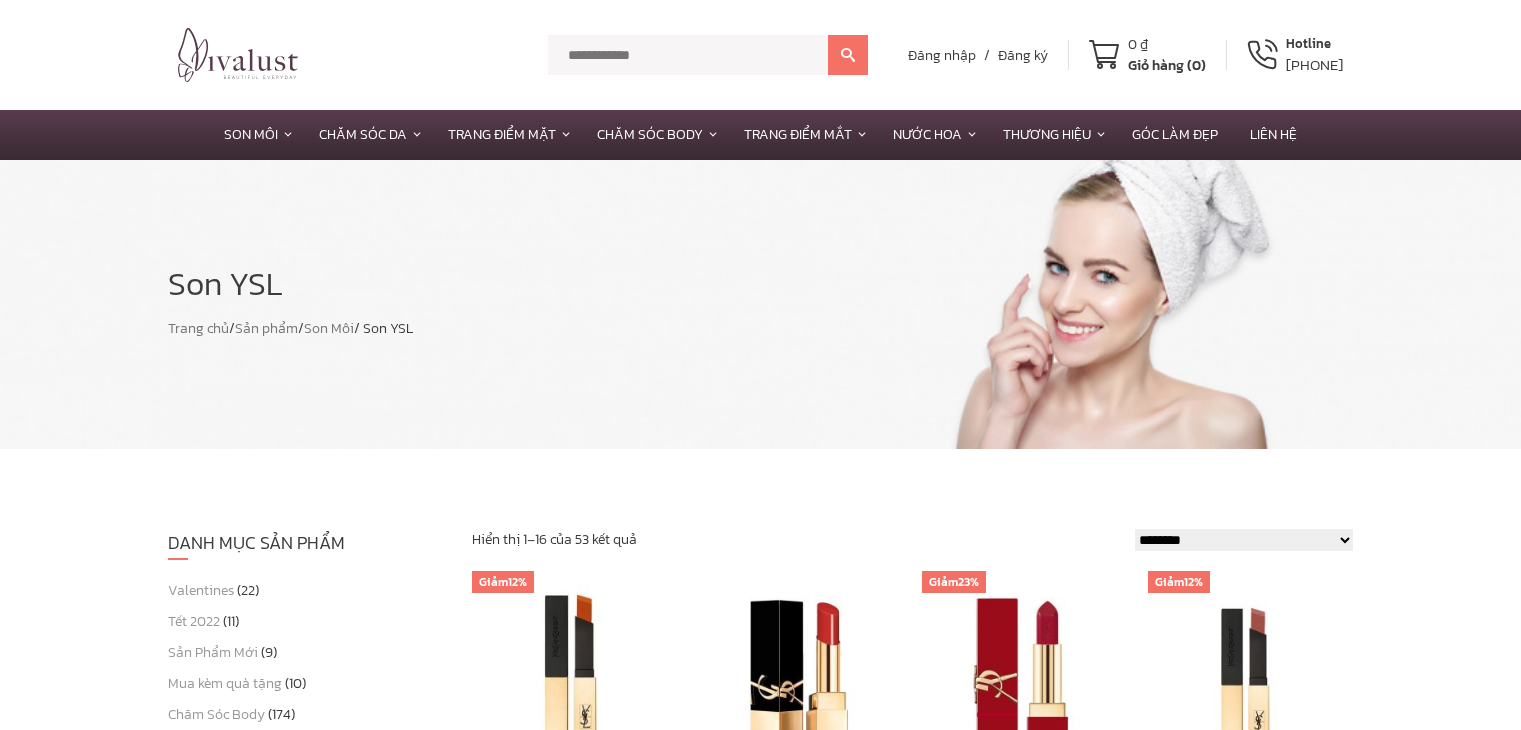 scroll, scrollTop: 0, scrollLeft: 0, axis: both 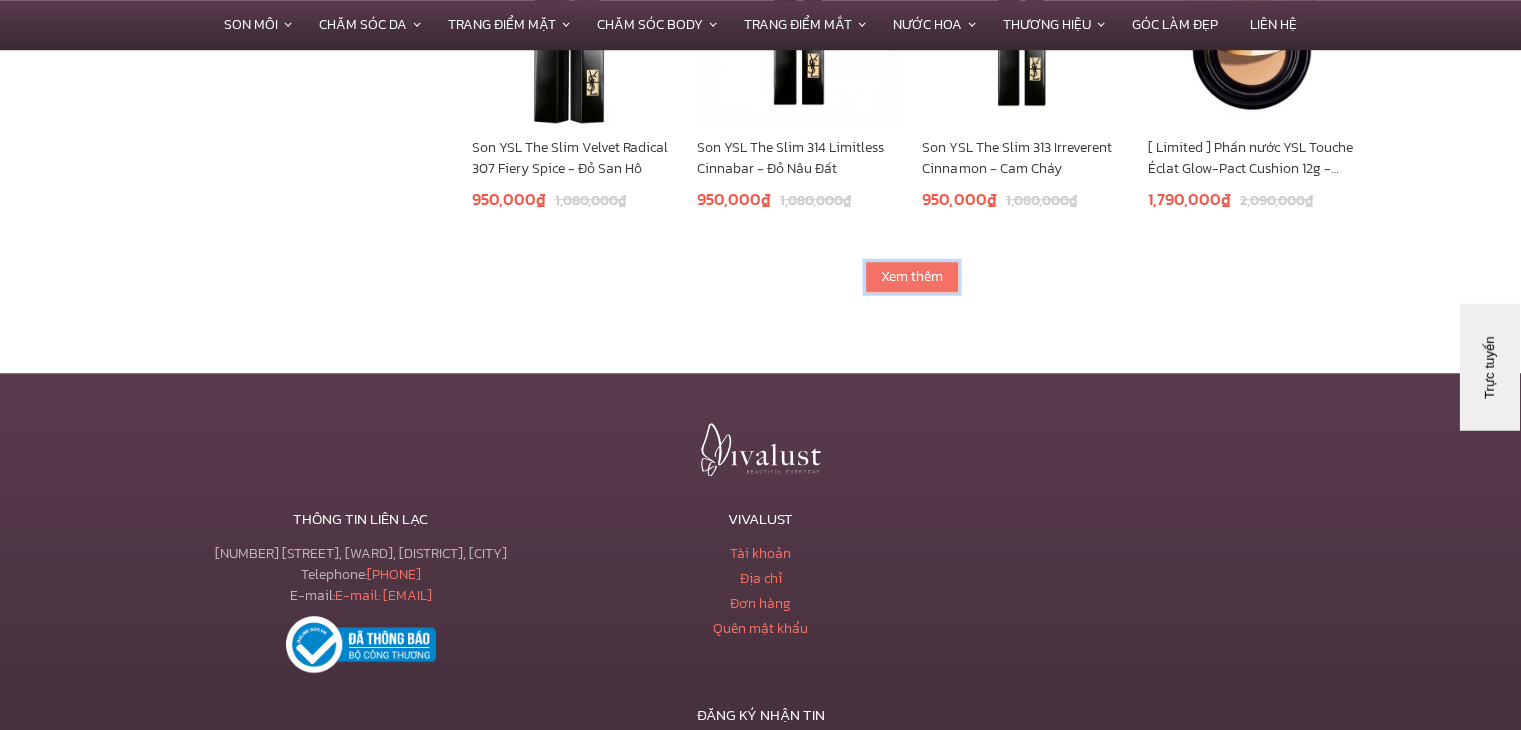 click on "Xem thêm" at bounding box center [912, 277] 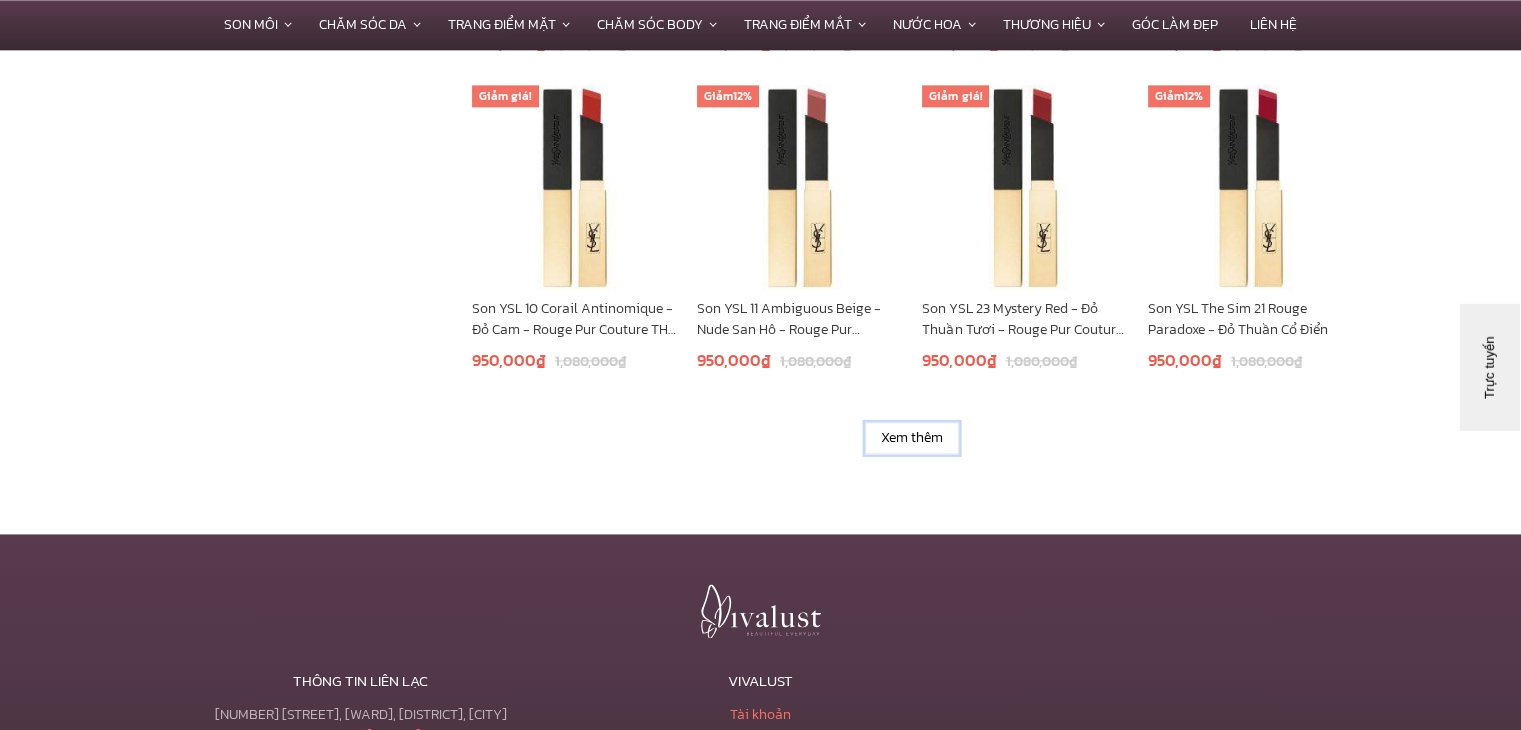 scroll, scrollTop: 2700, scrollLeft: 0, axis: vertical 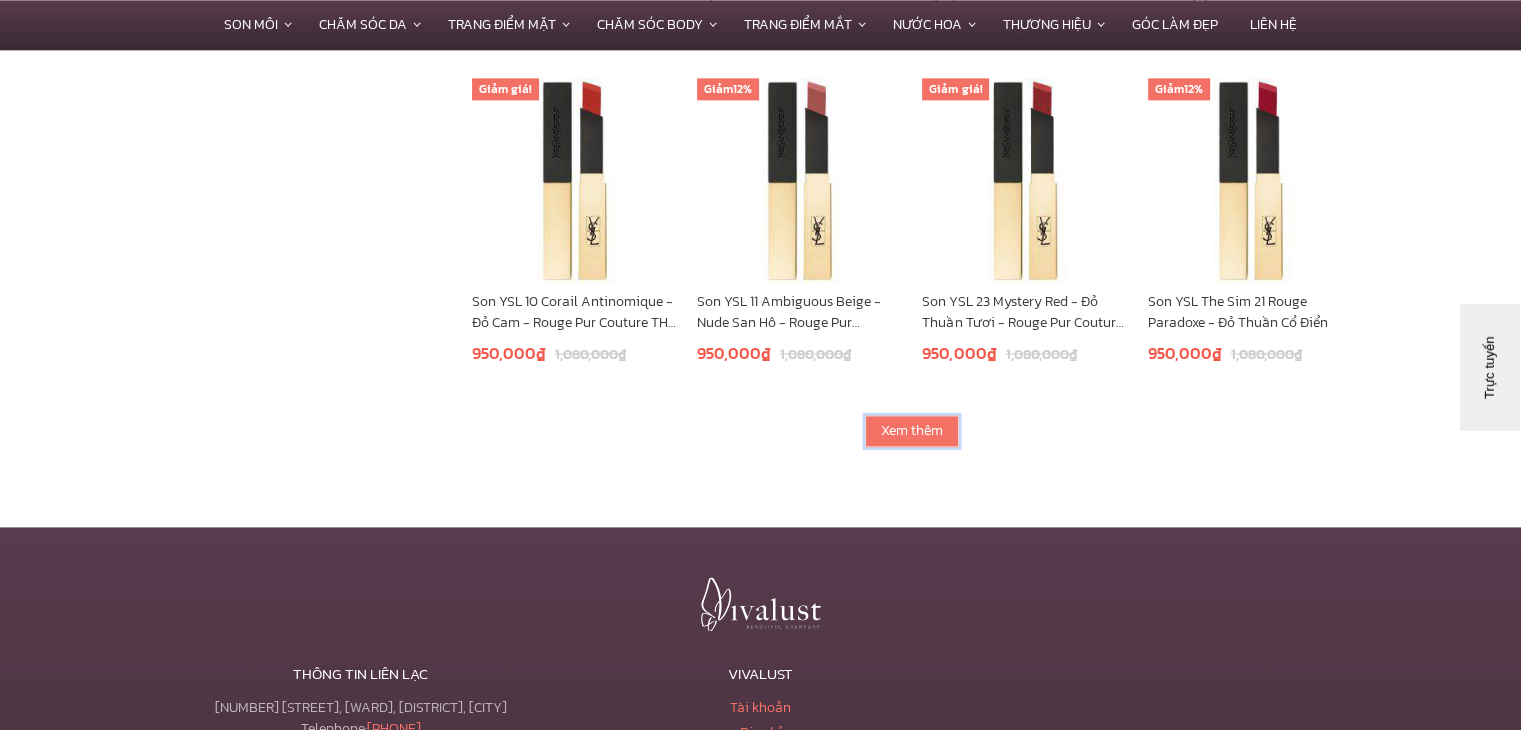 click on "Xem thêm" at bounding box center [912, 431] 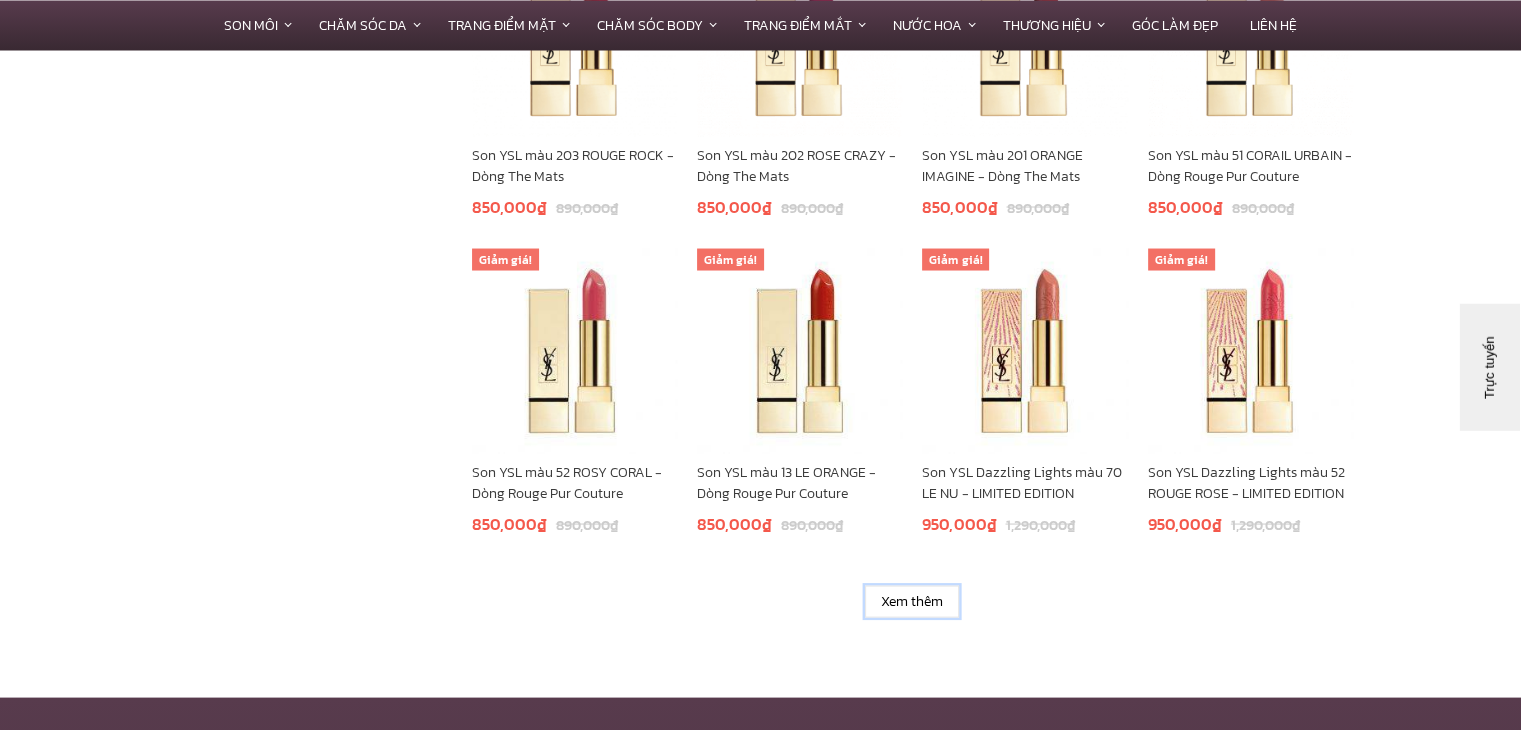 scroll, scrollTop: 3900, scrollLeft: 0, axis: vertical 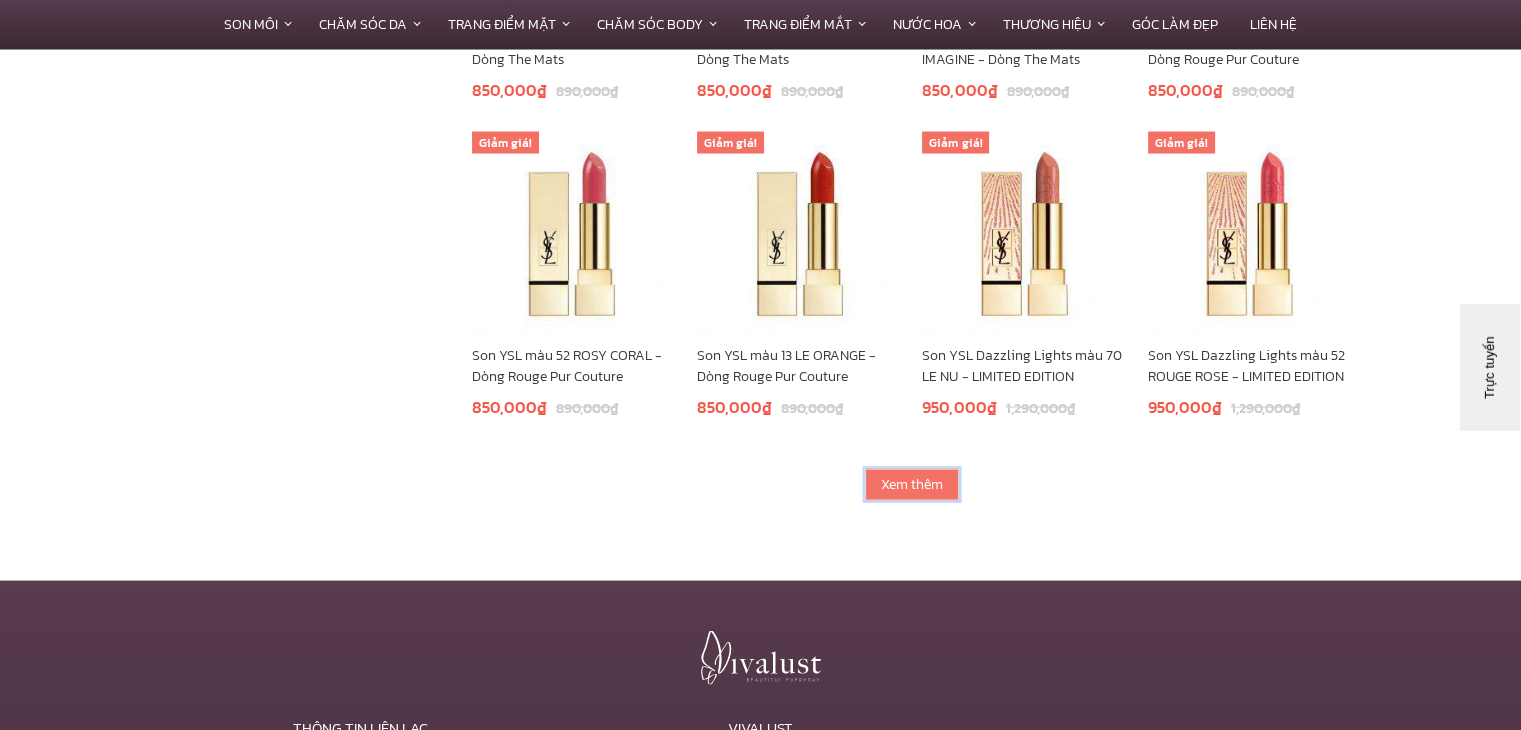 click on "Xem thêm" at bounding box center (912, 485) 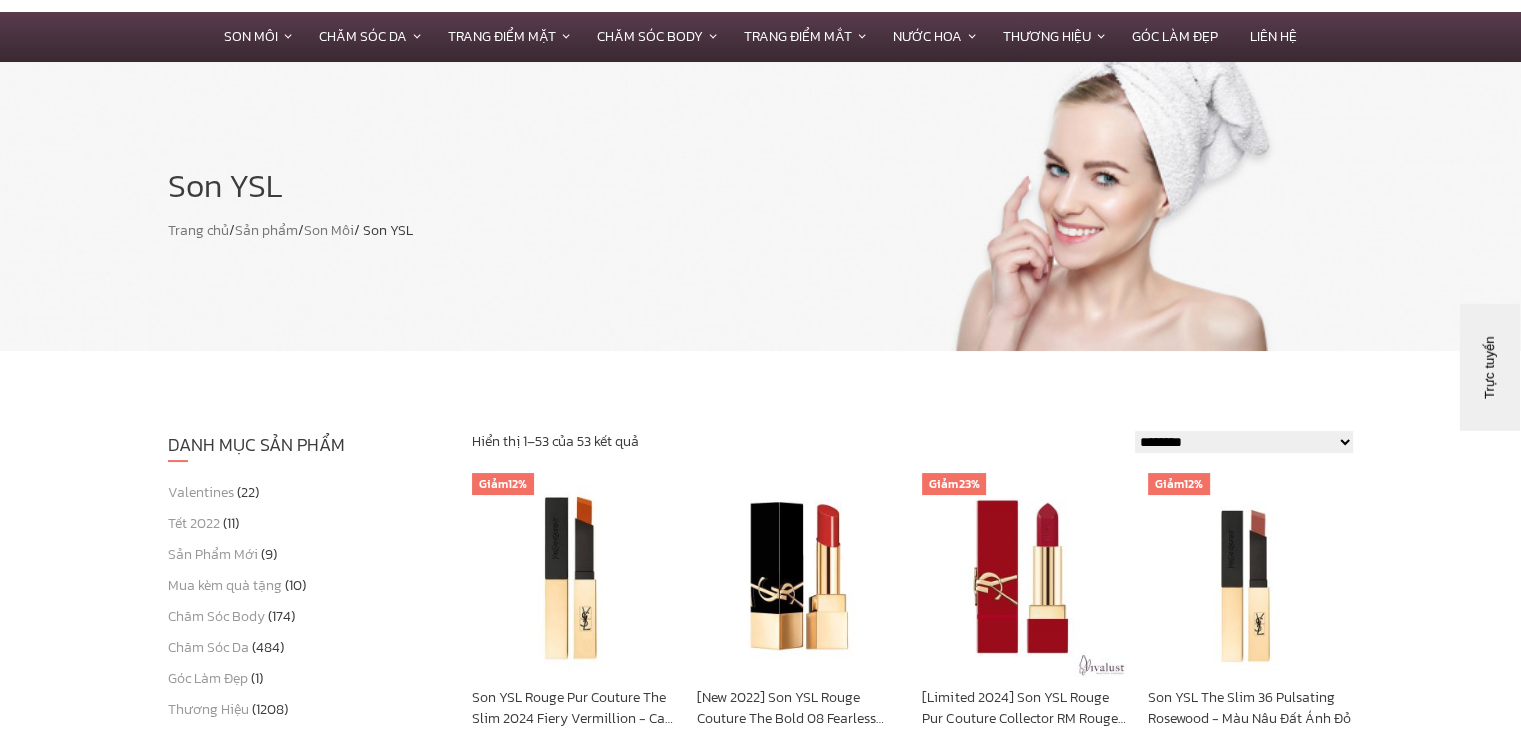 scroll, scrollTop: 0, scrollLeft: 0, axis: both 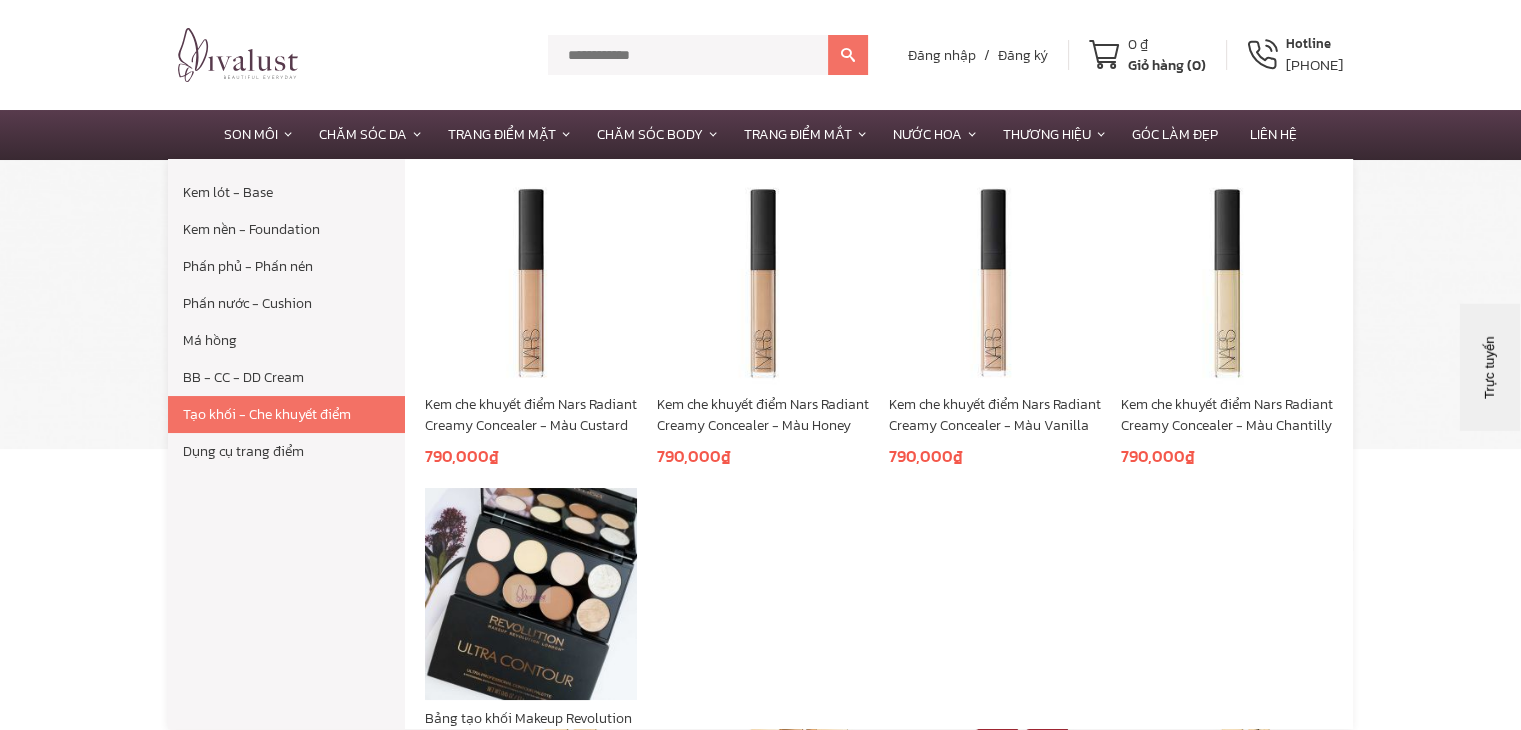 click on "Tạo khối - Che khuyết điểm" at bounding box center [286, 414] 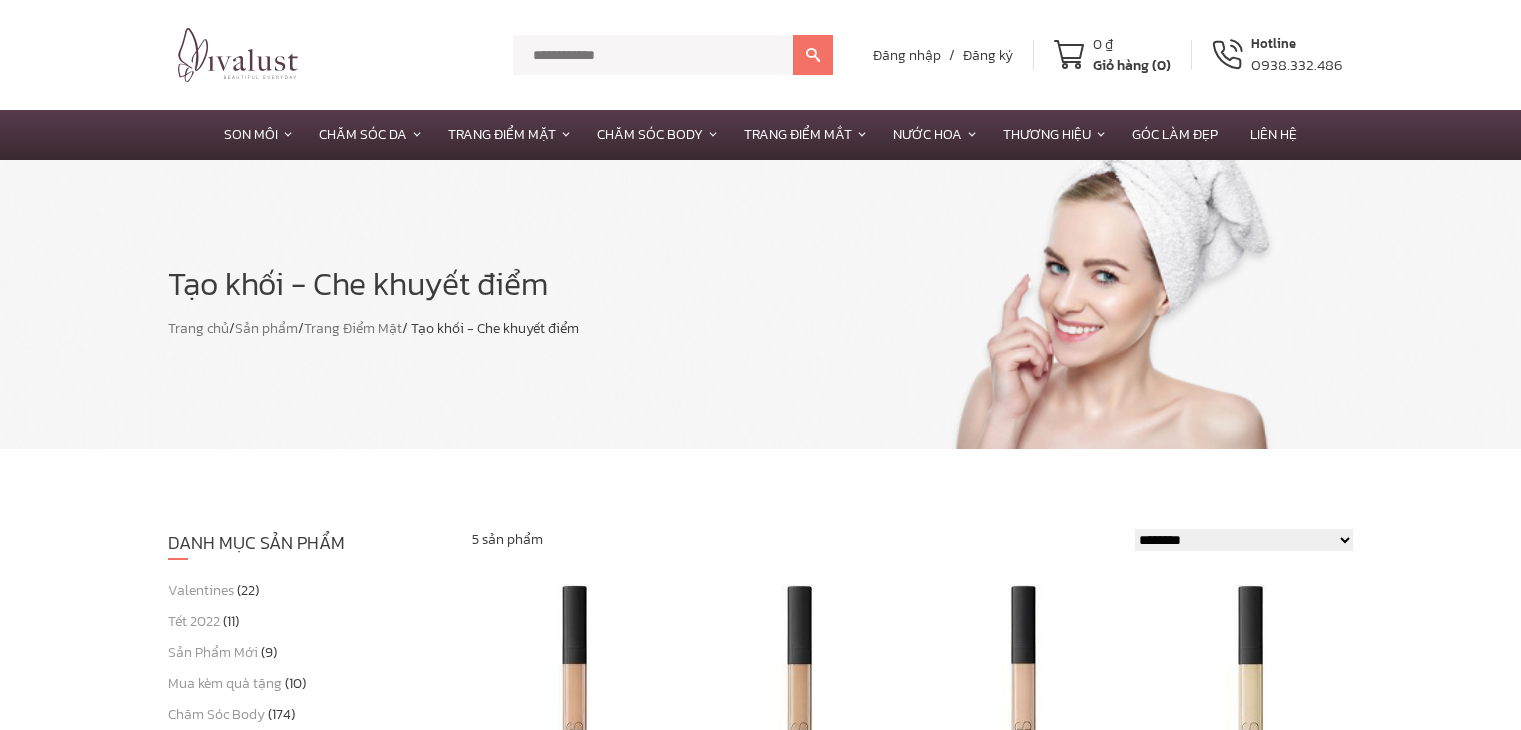 scroll, scrollTop: 405, scrollLeft: 0, axis: vertical 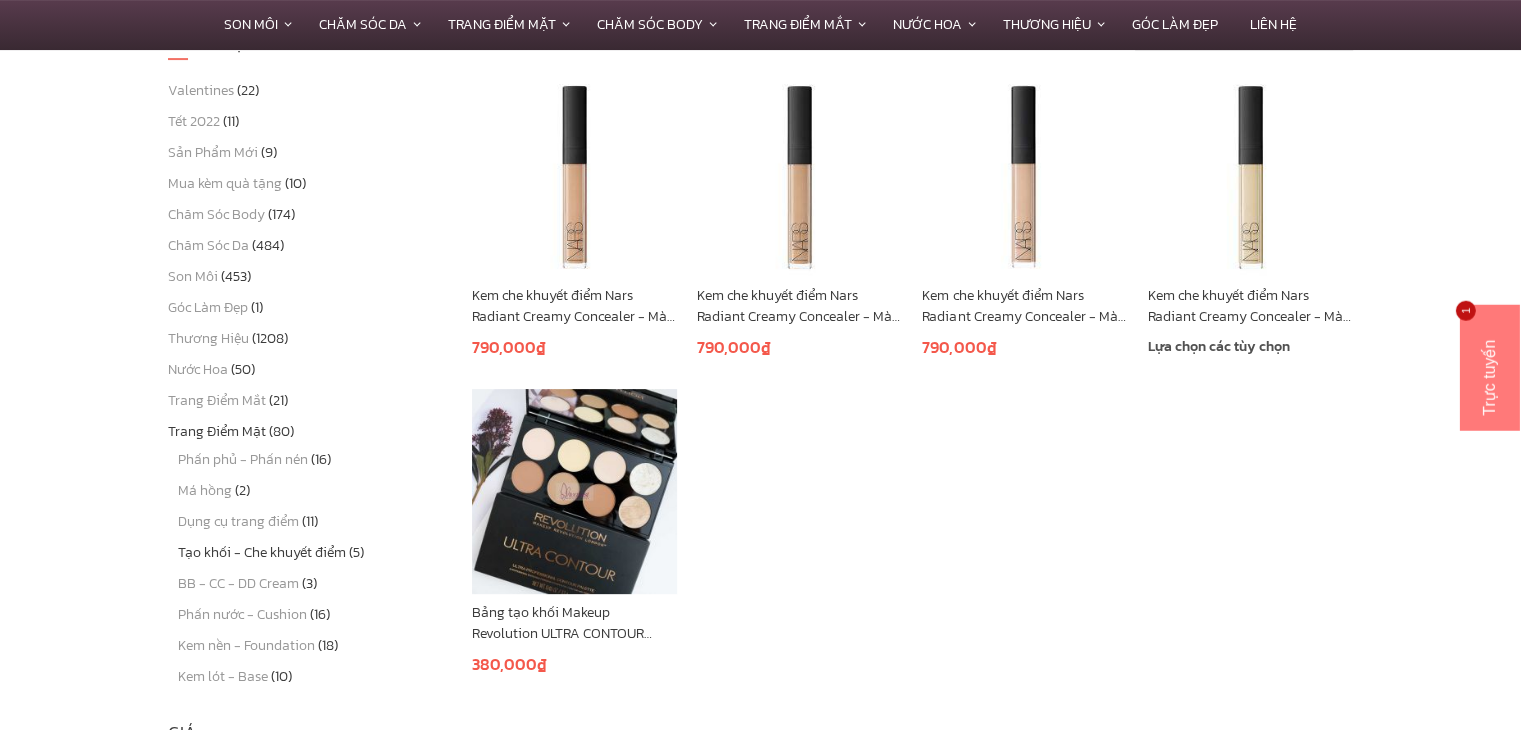 click at bounding box center (1250, 173) 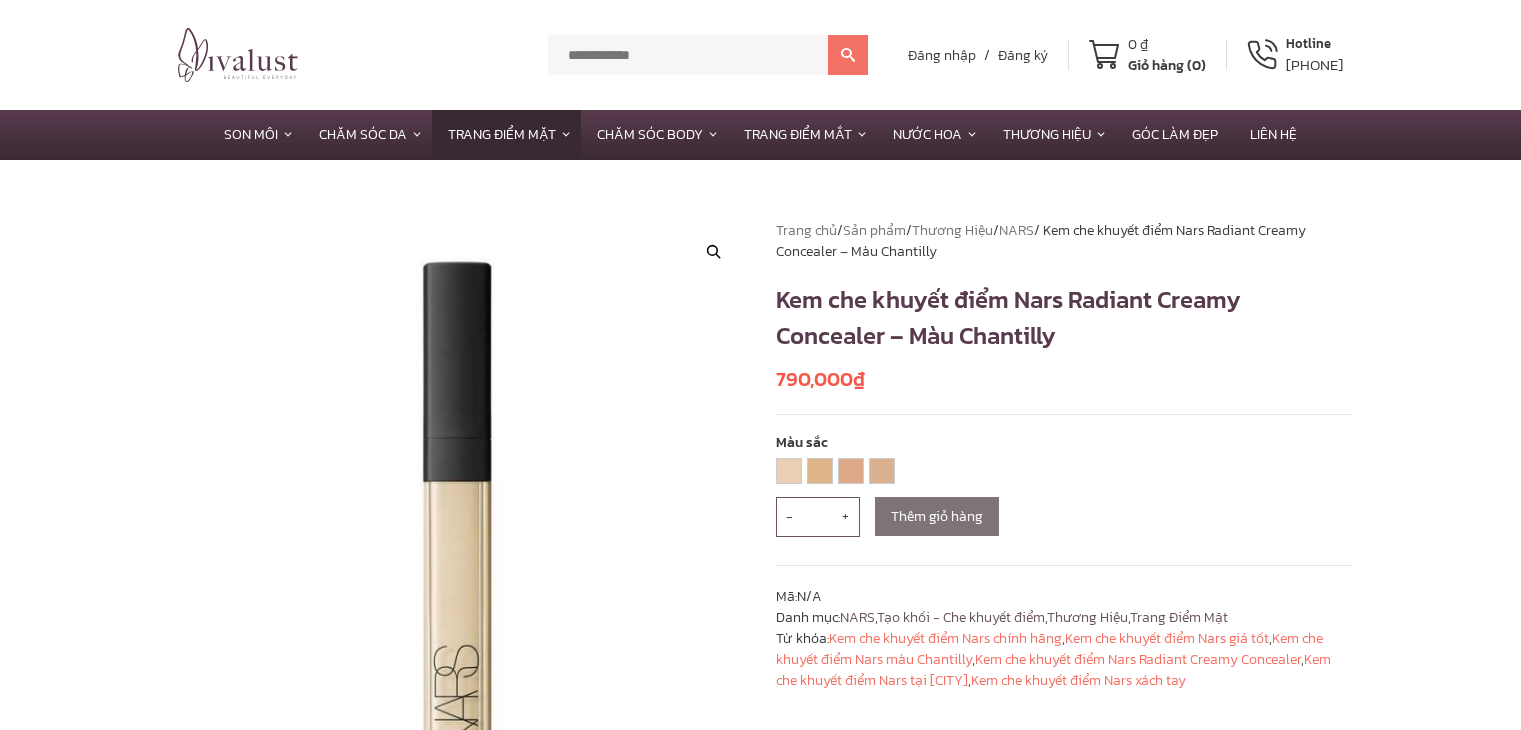 scroll, scrollTop: 0, scrollLeft: 0, axis: both 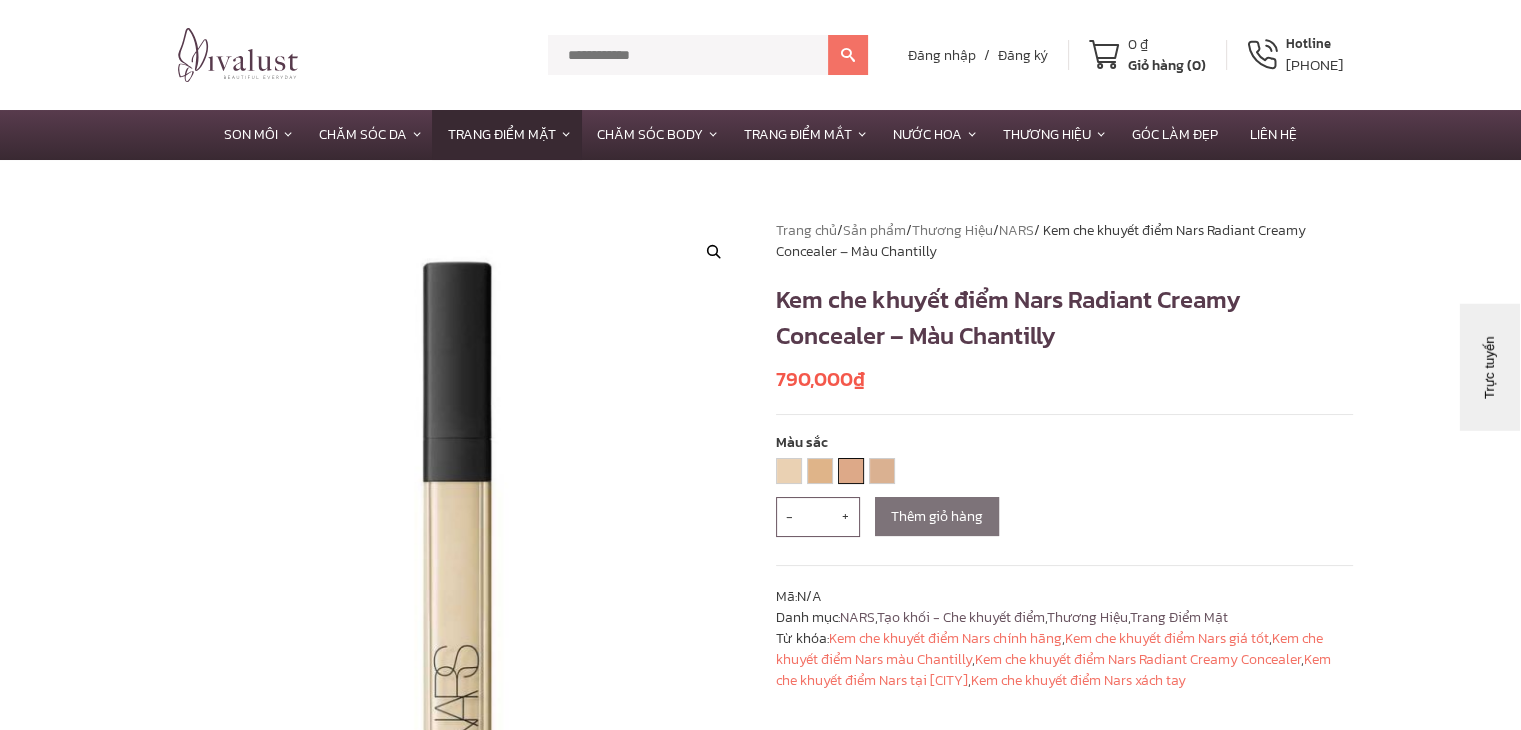 click on "HONEY" at bounding box center (851, 471) 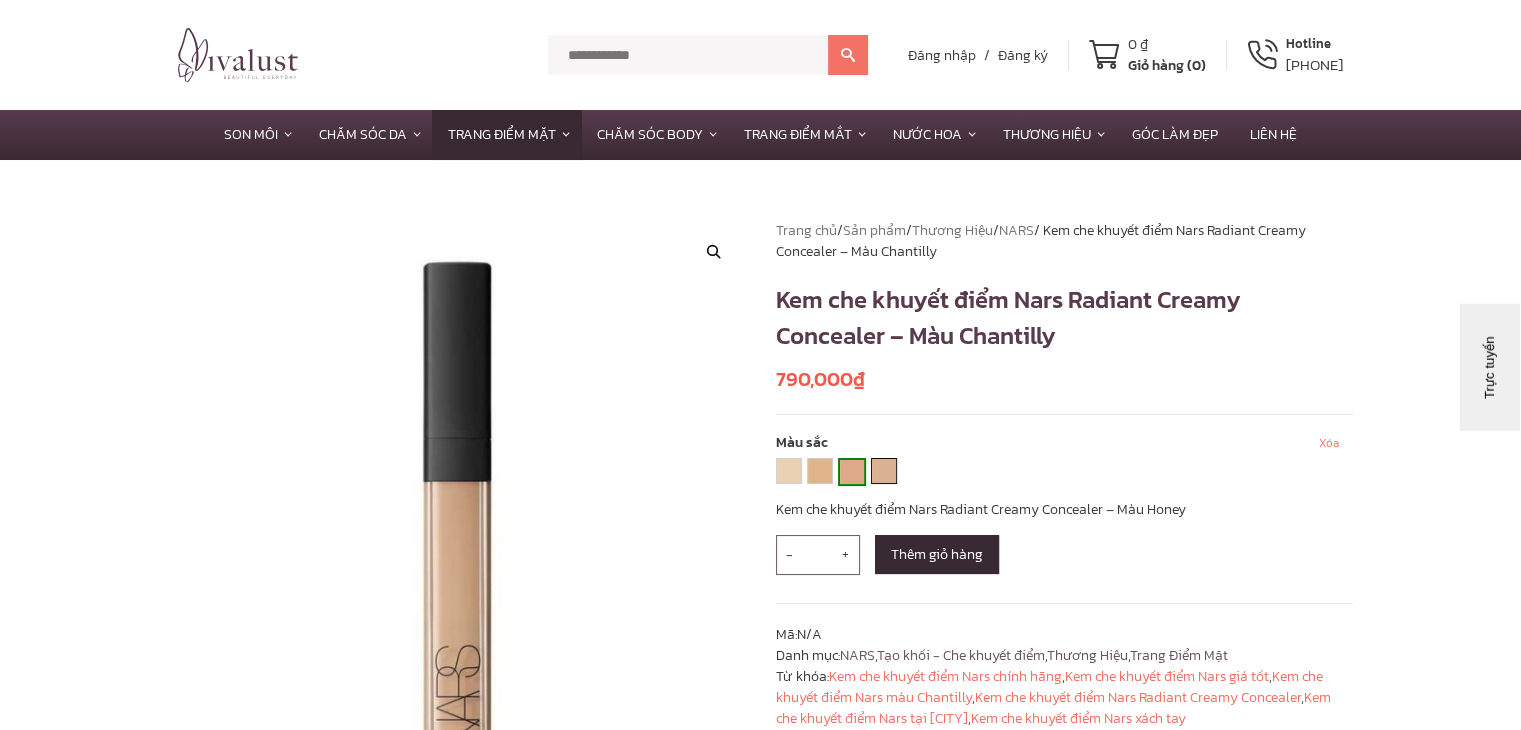click on "VANILLA" at bounding box center [884, 471] 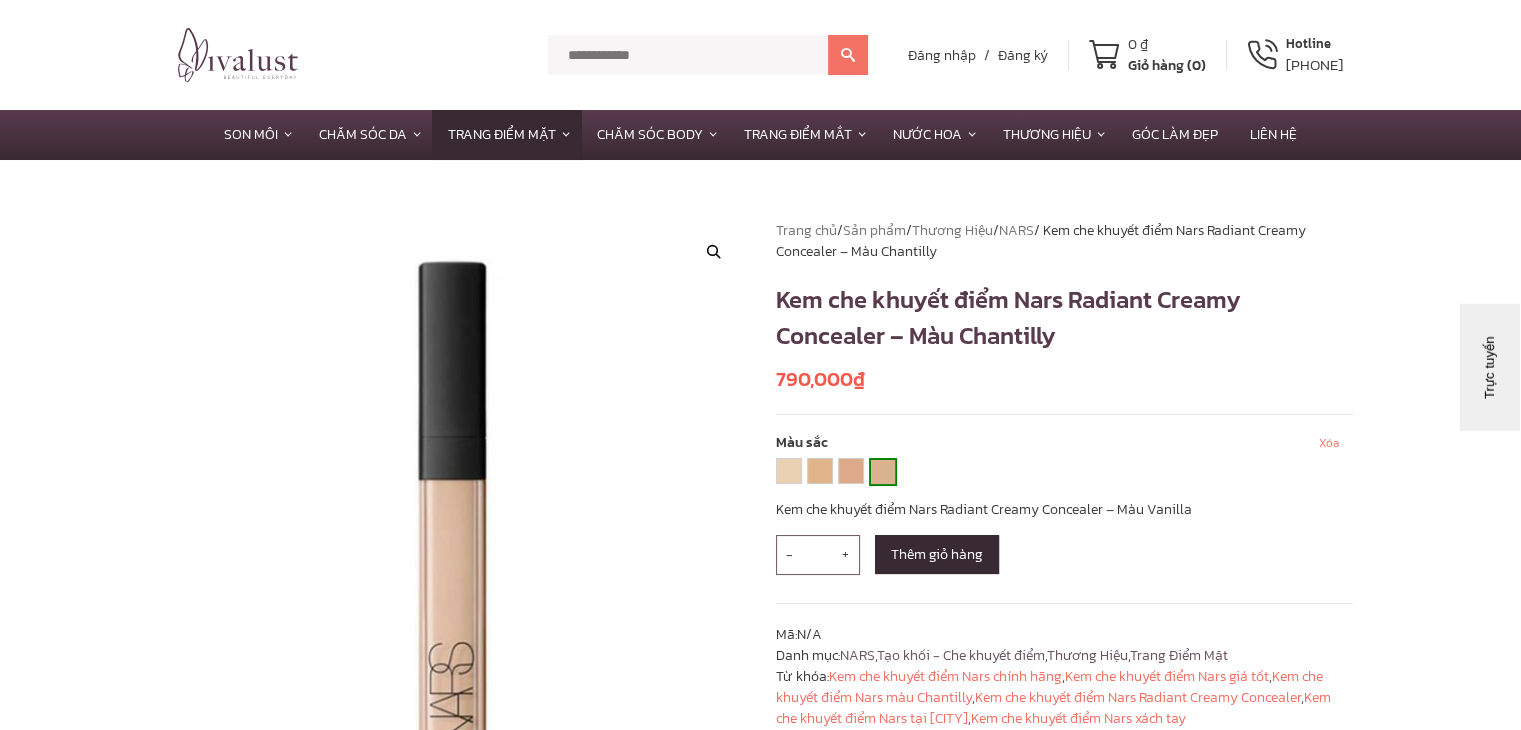 scroll, scrollTop: 300, scrollLeft: 0, axis: vertical 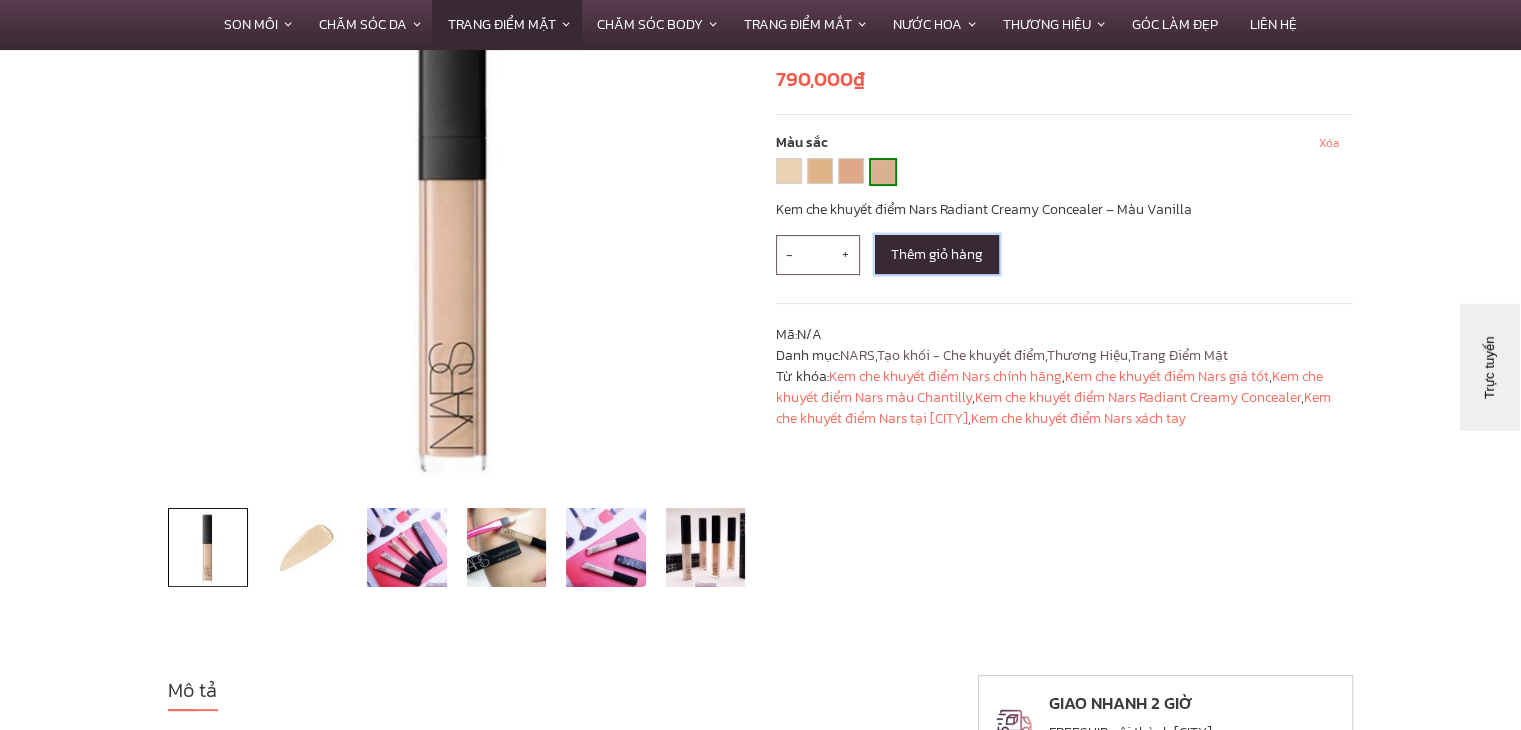 click on "Thêm giỏ hàng" at bounding box center (937, 254) 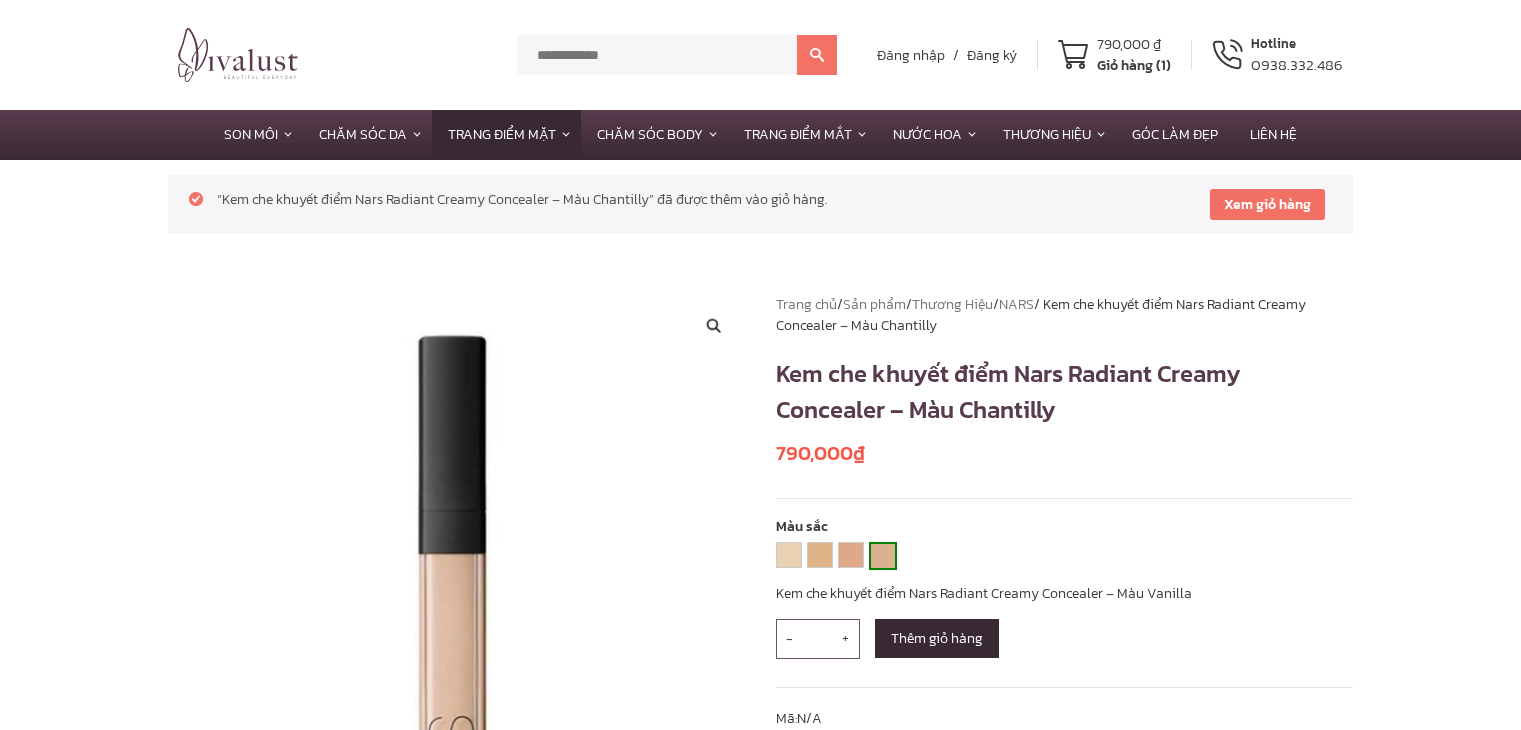 scroll, scrollTop: 0, scrollLeft: 0, axis: both 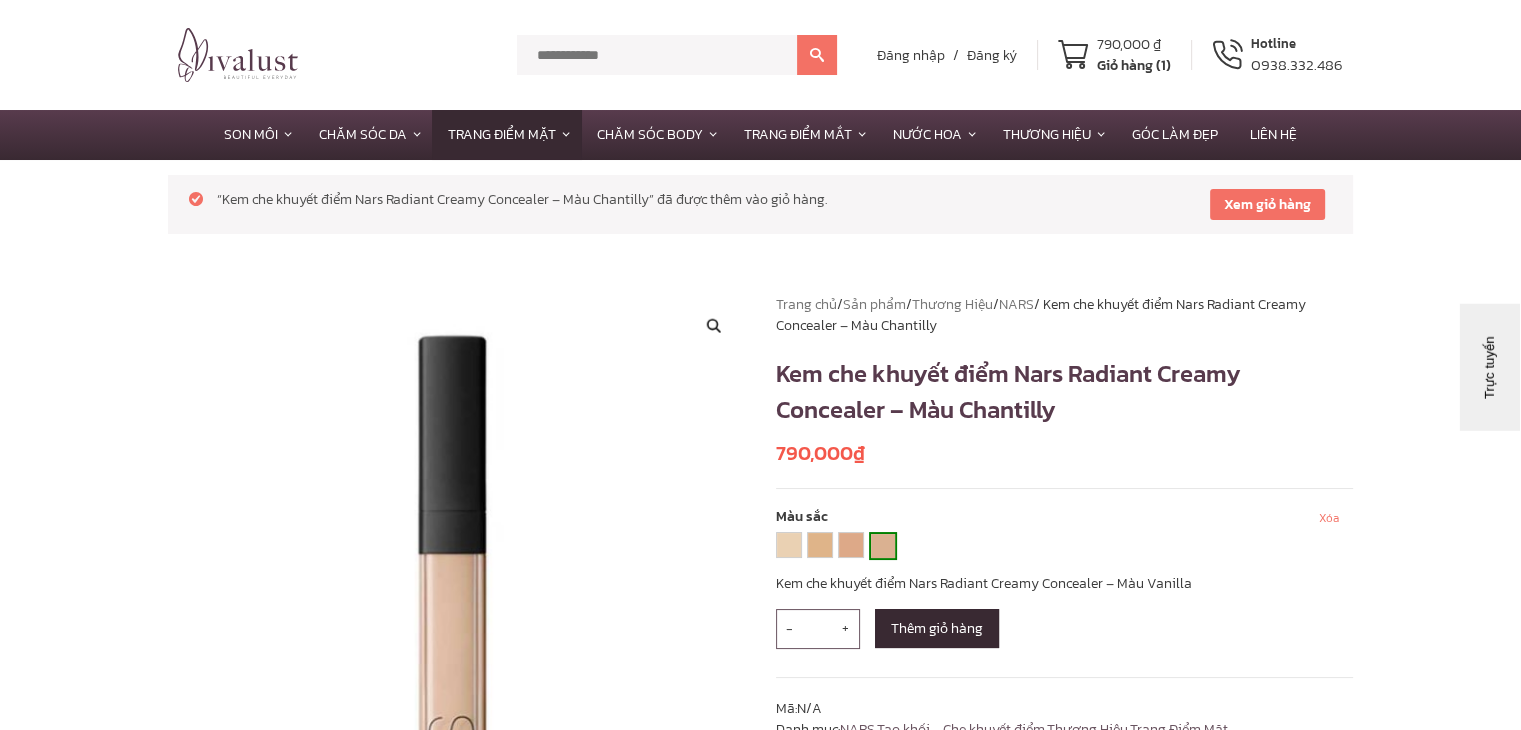 click on "Giỏ hàng (1)" at bounding box center (1134, 65) 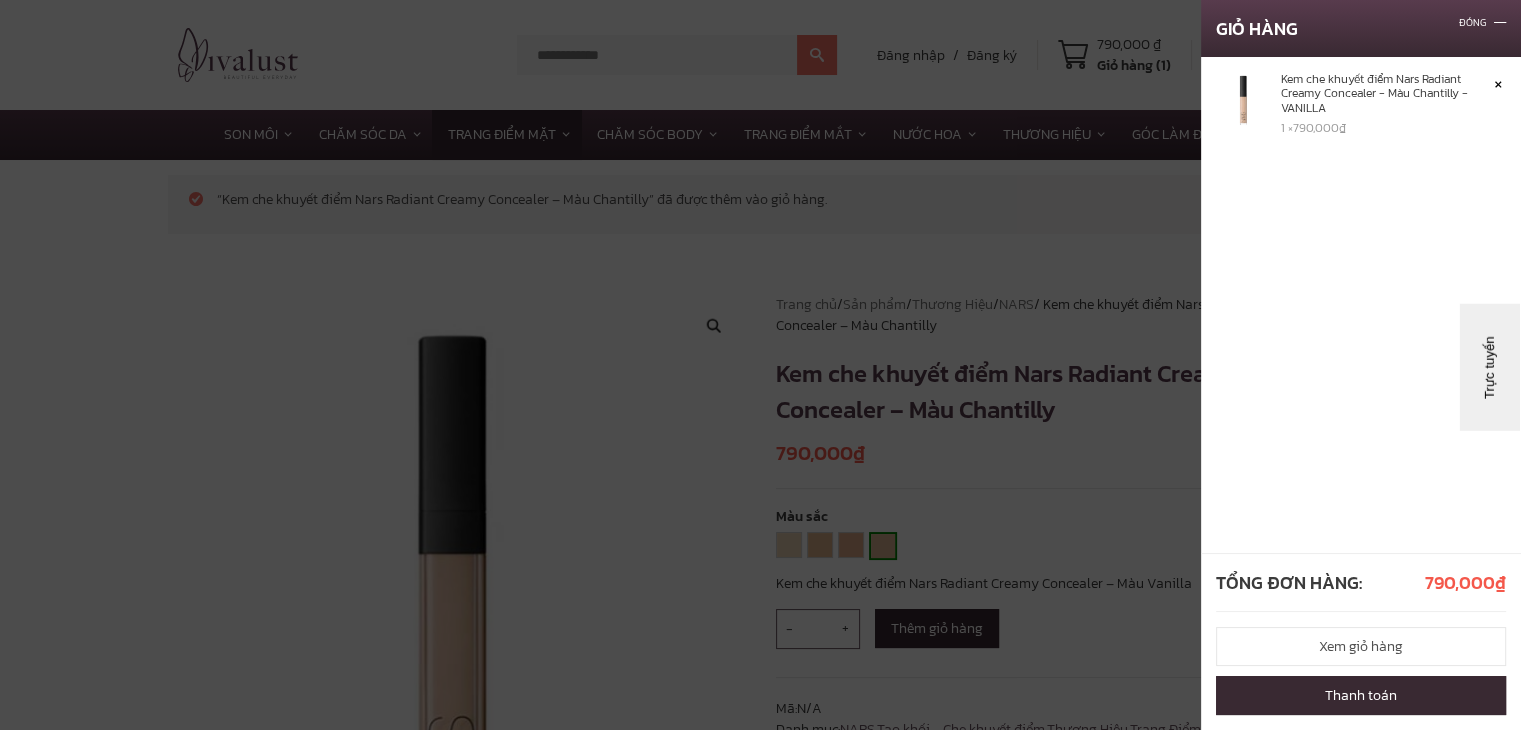 click on "Thanh toán" at bounding box center [1361, 695] 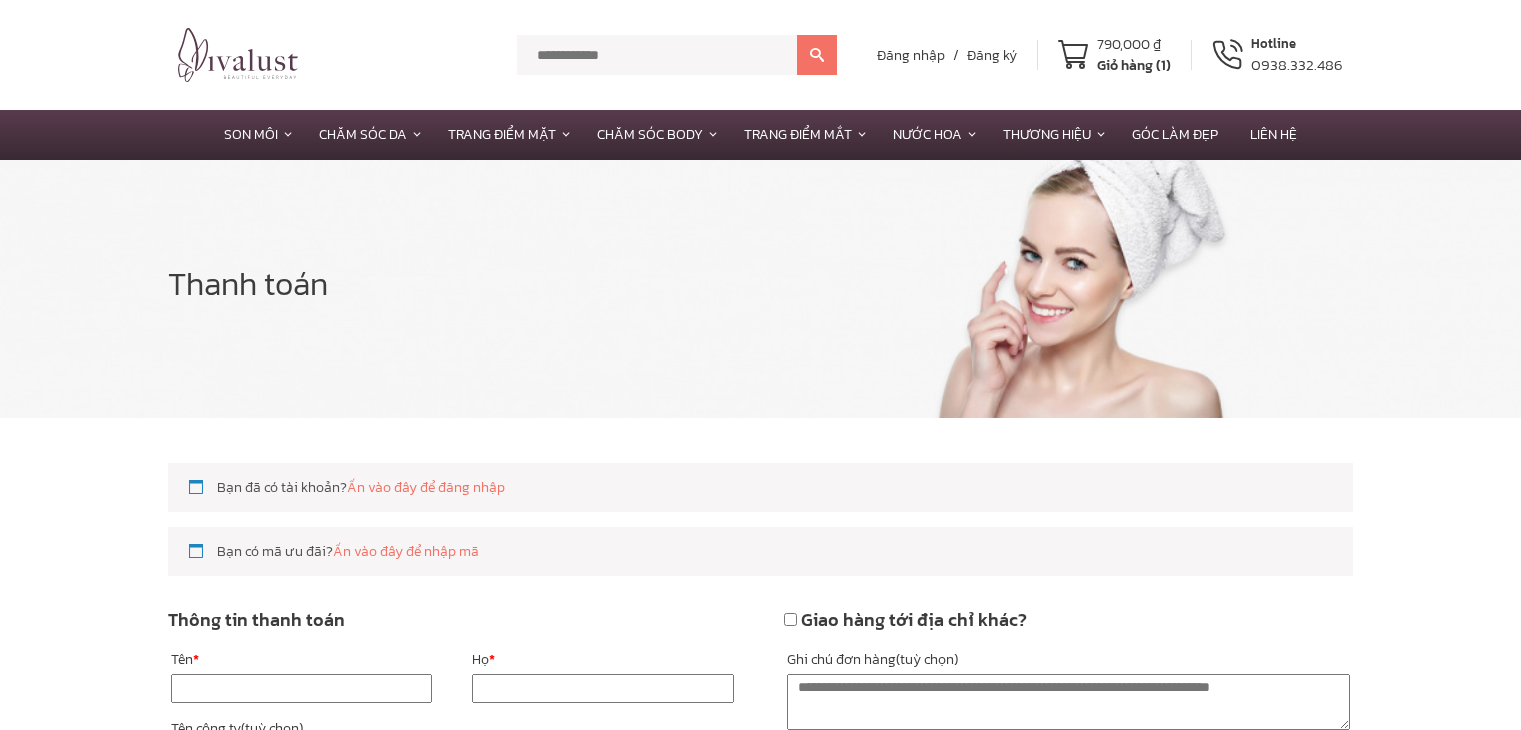 scroll, scrollTop: 0, scrollLeft: 0, axis: both 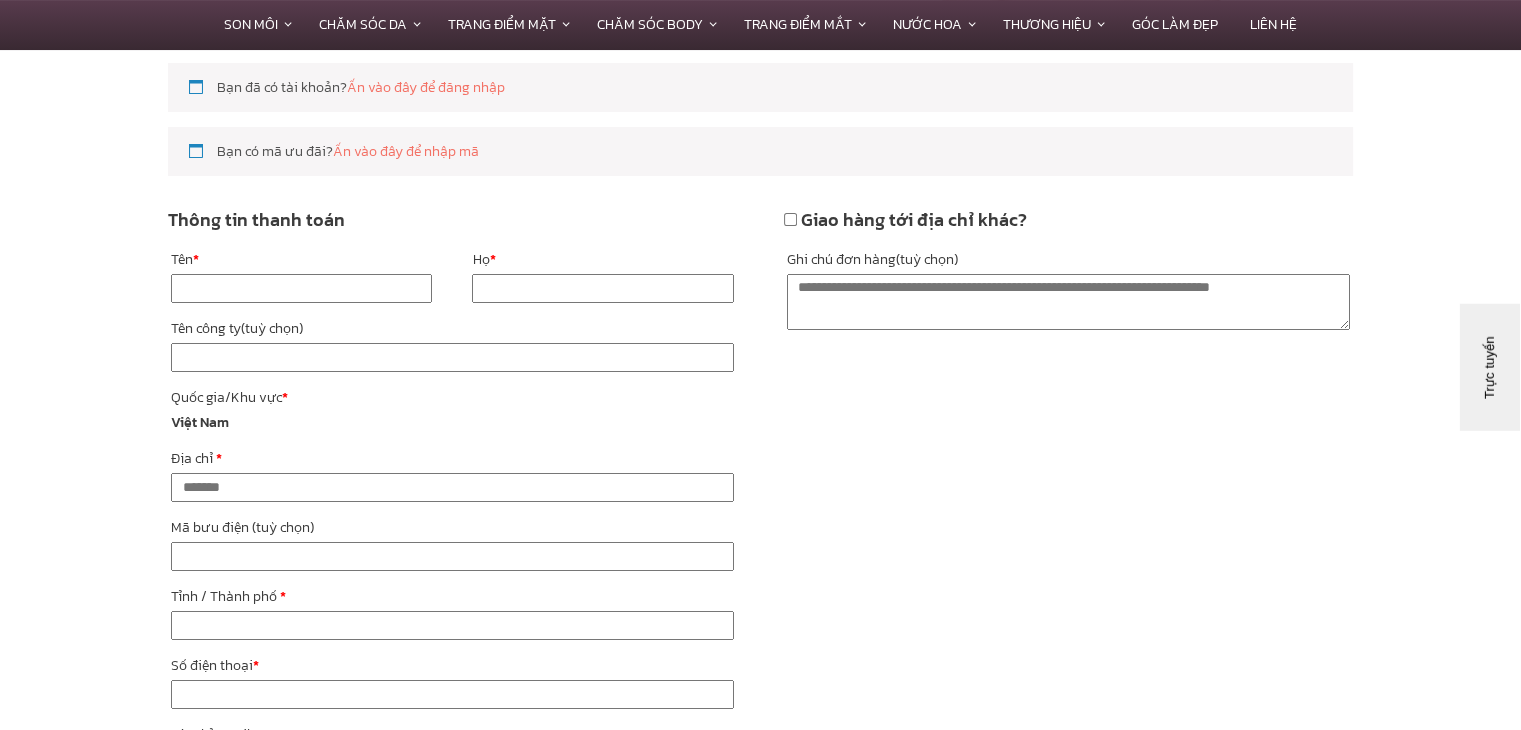 click on "Tên  *" at bounding box center (301, 288) 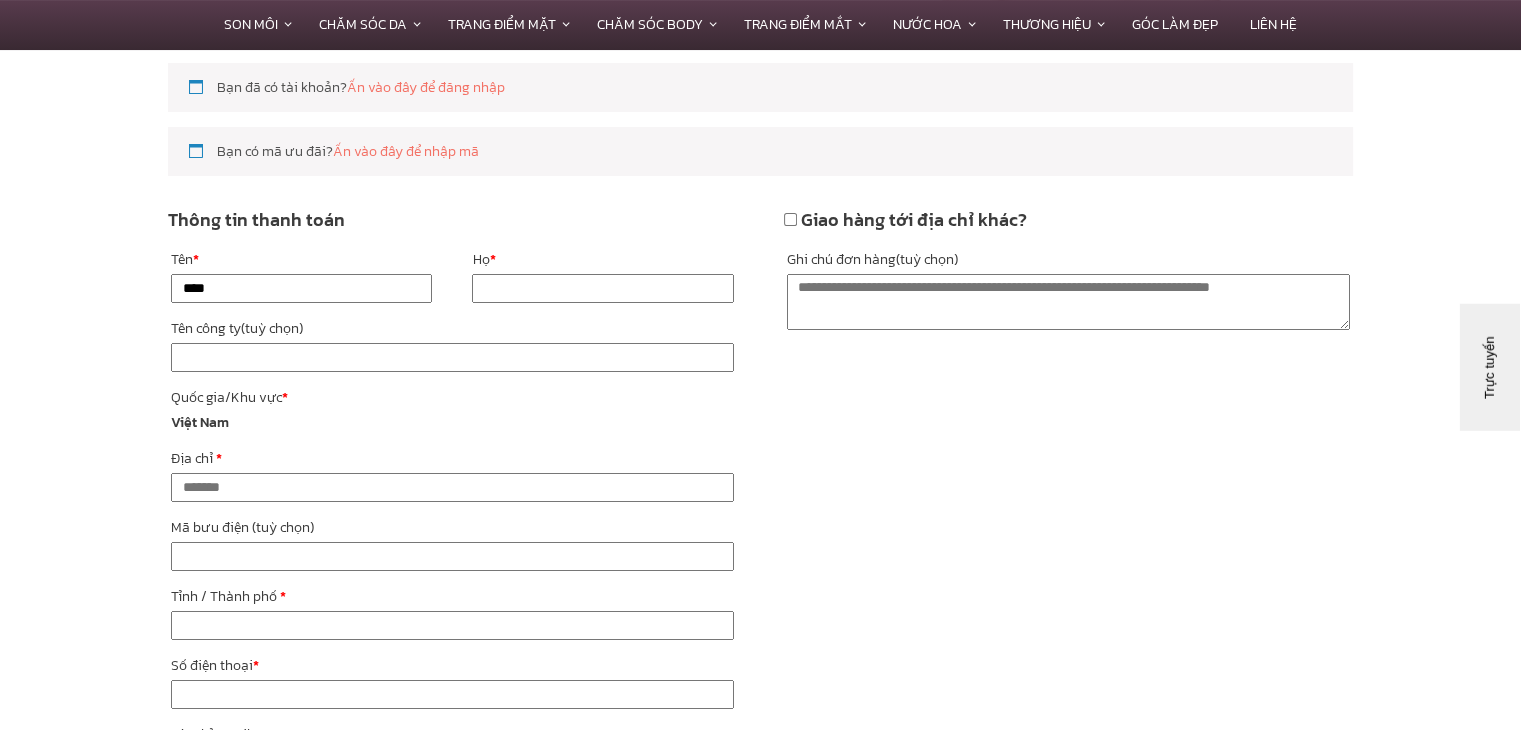 type on "****" 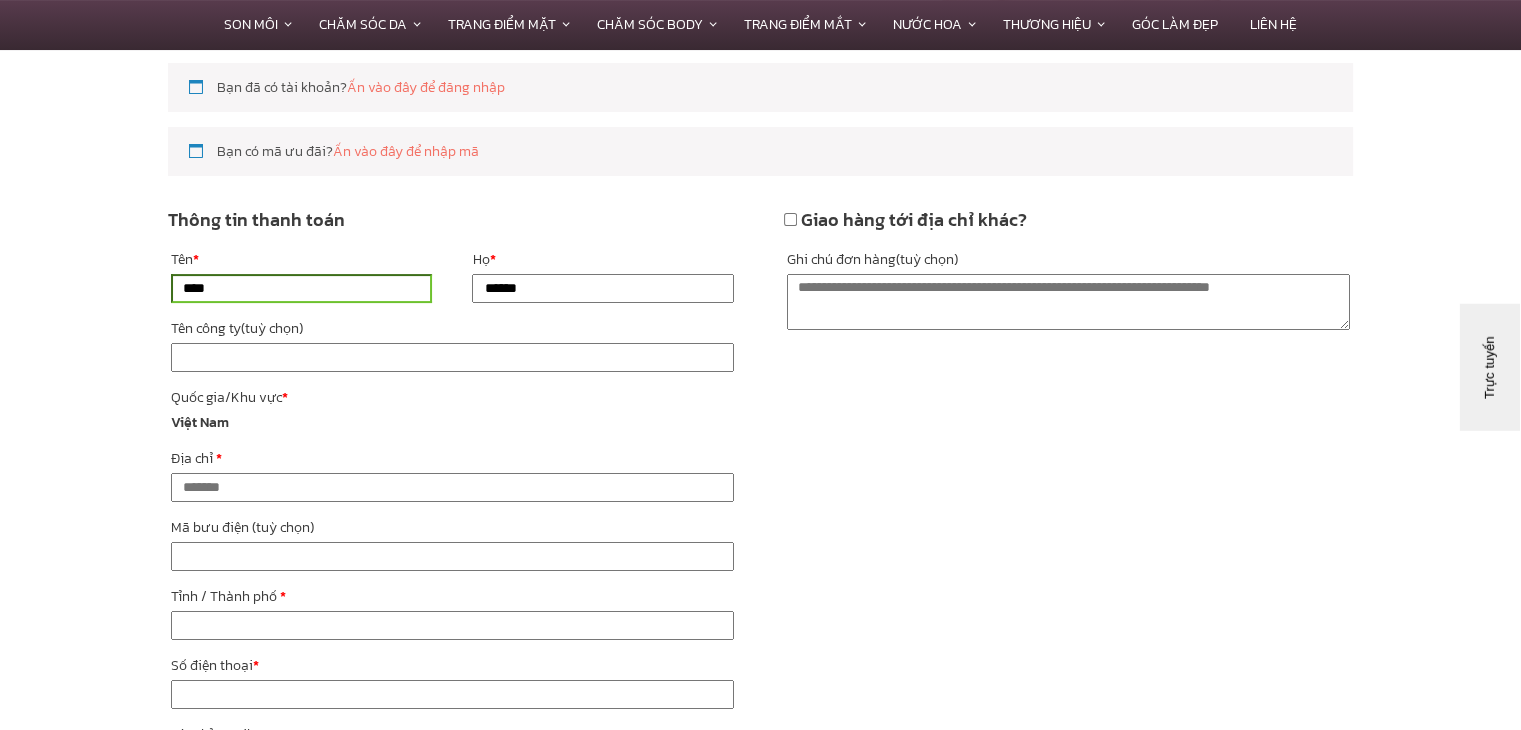 type on "******" 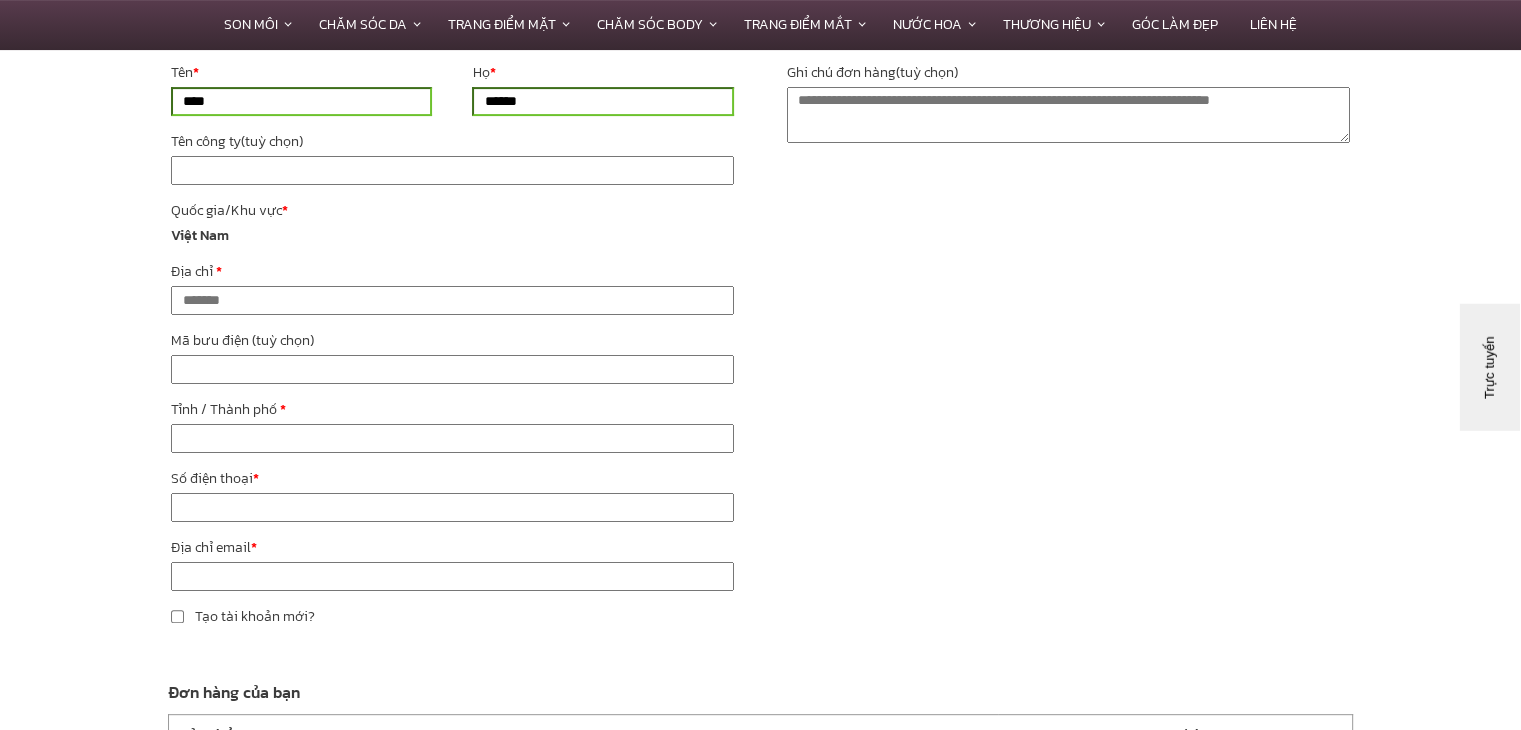 scroll, scrollTop: 600, scrollLeft: 0, axis: vertical 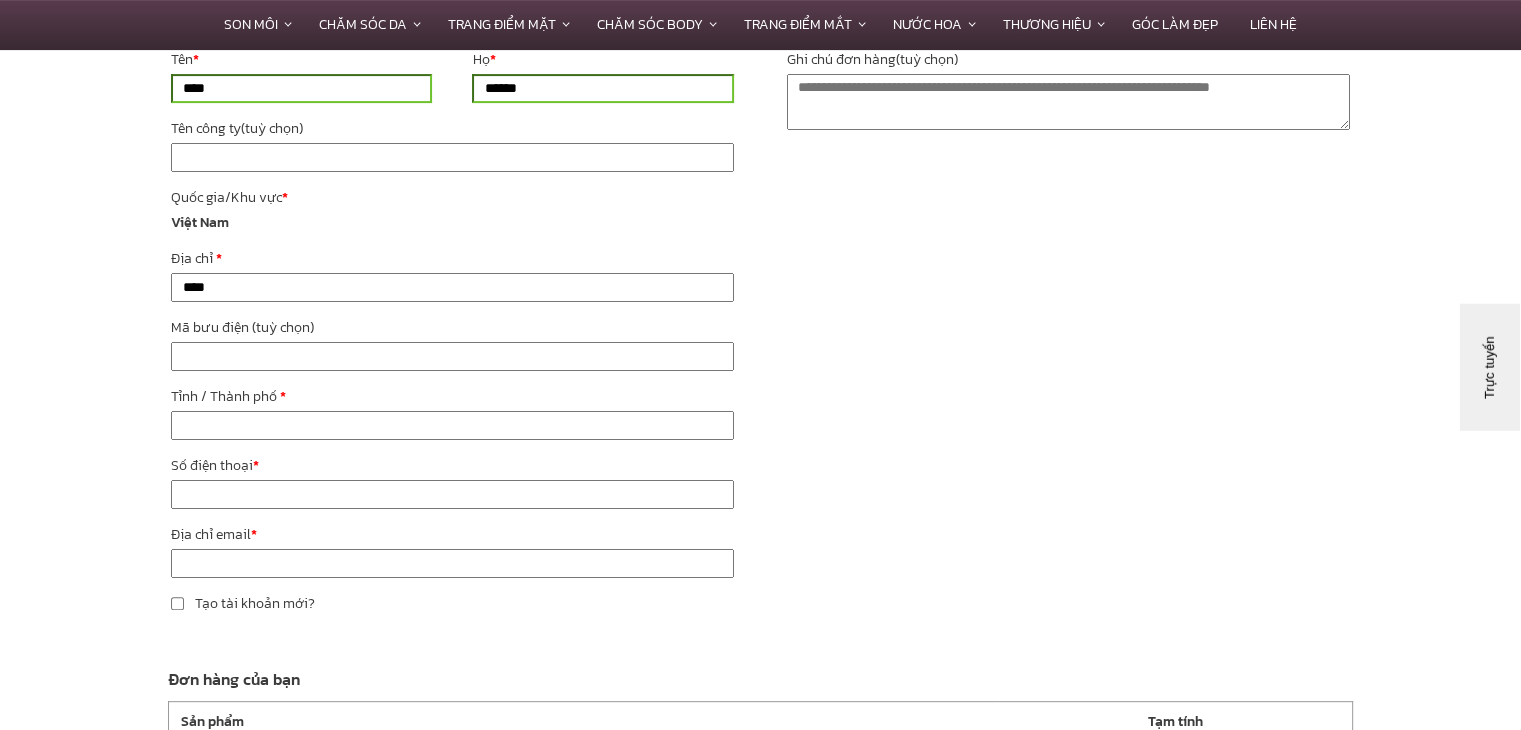 type on "**********" 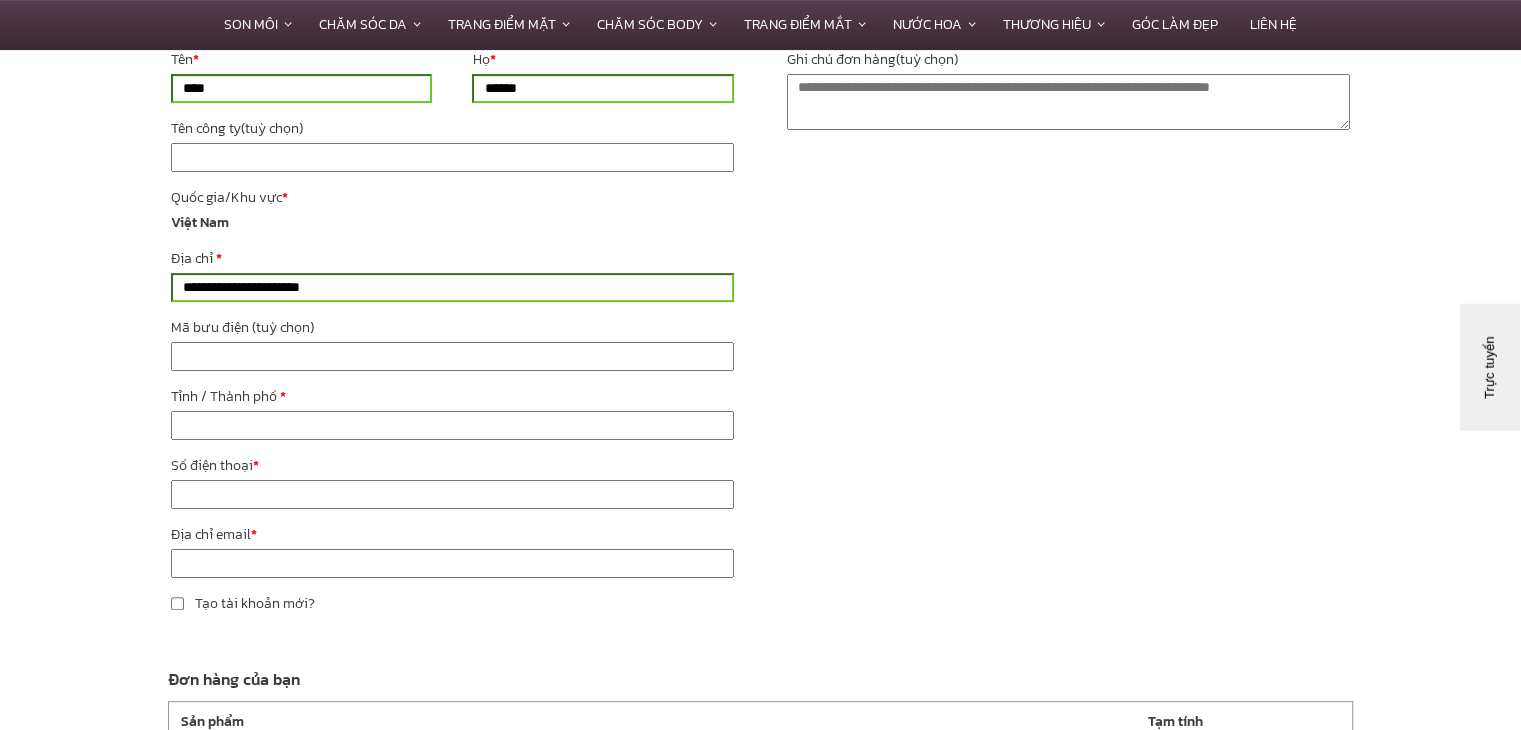 click on "Tỉnh / Thành phố   *" at bounding box center (452, 425) 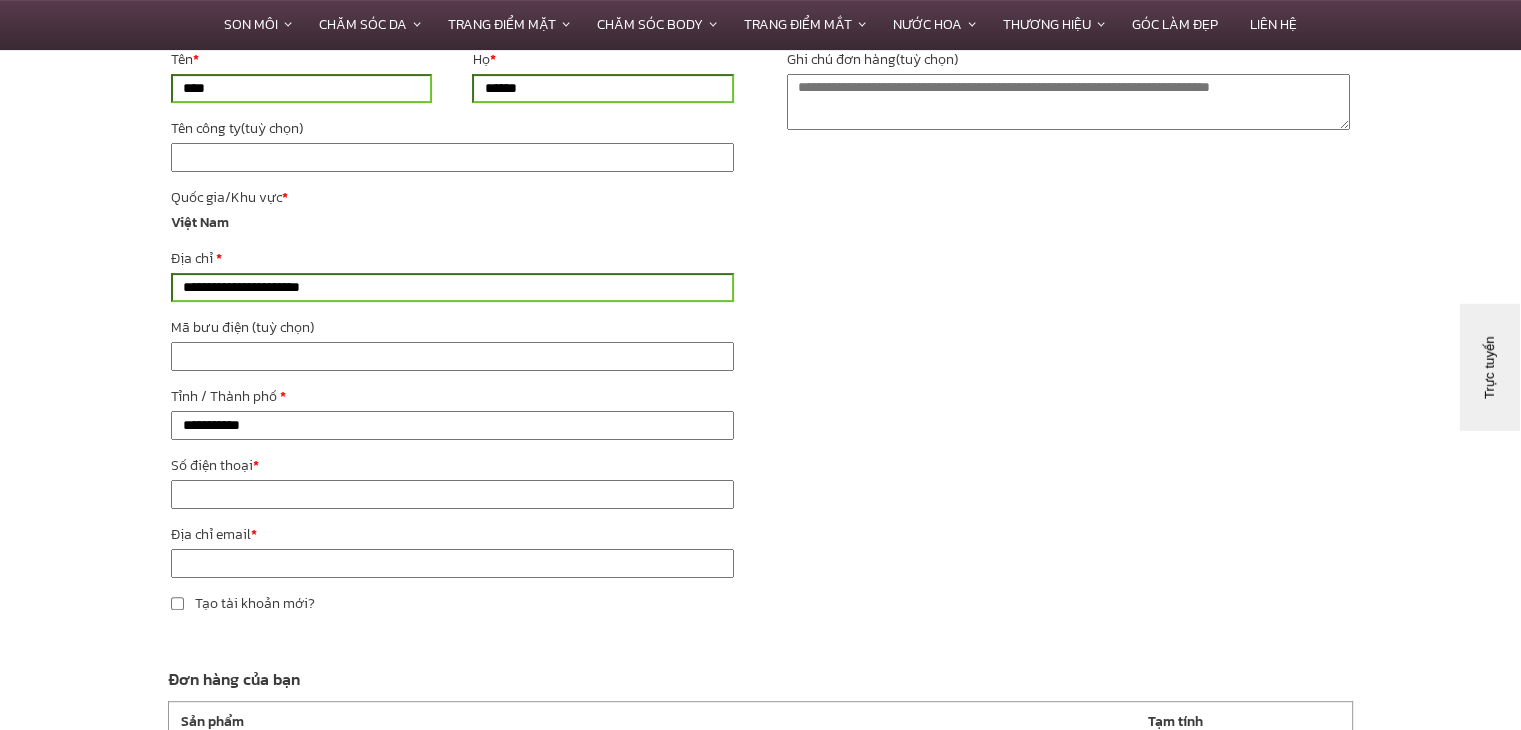 type on "**********" 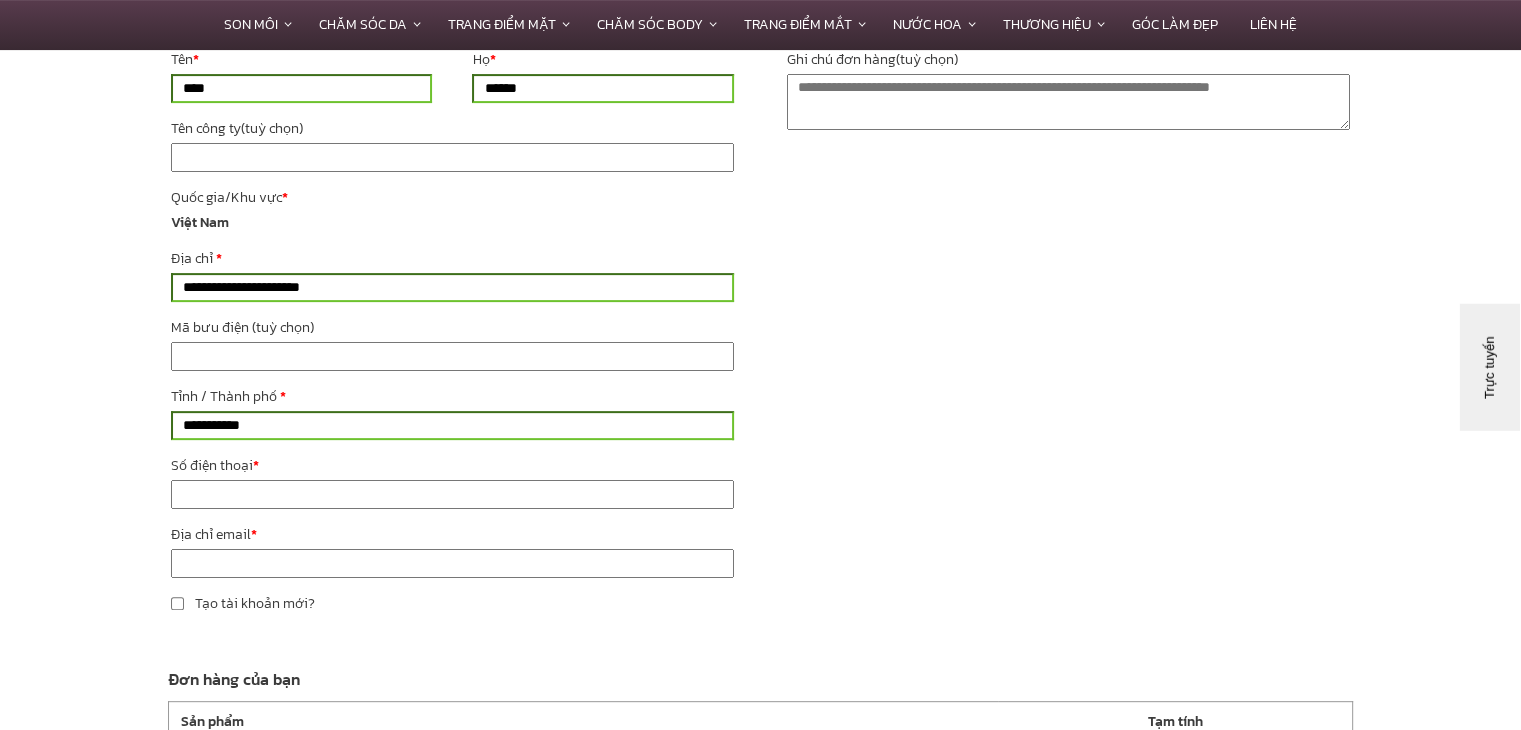 type on "**********" 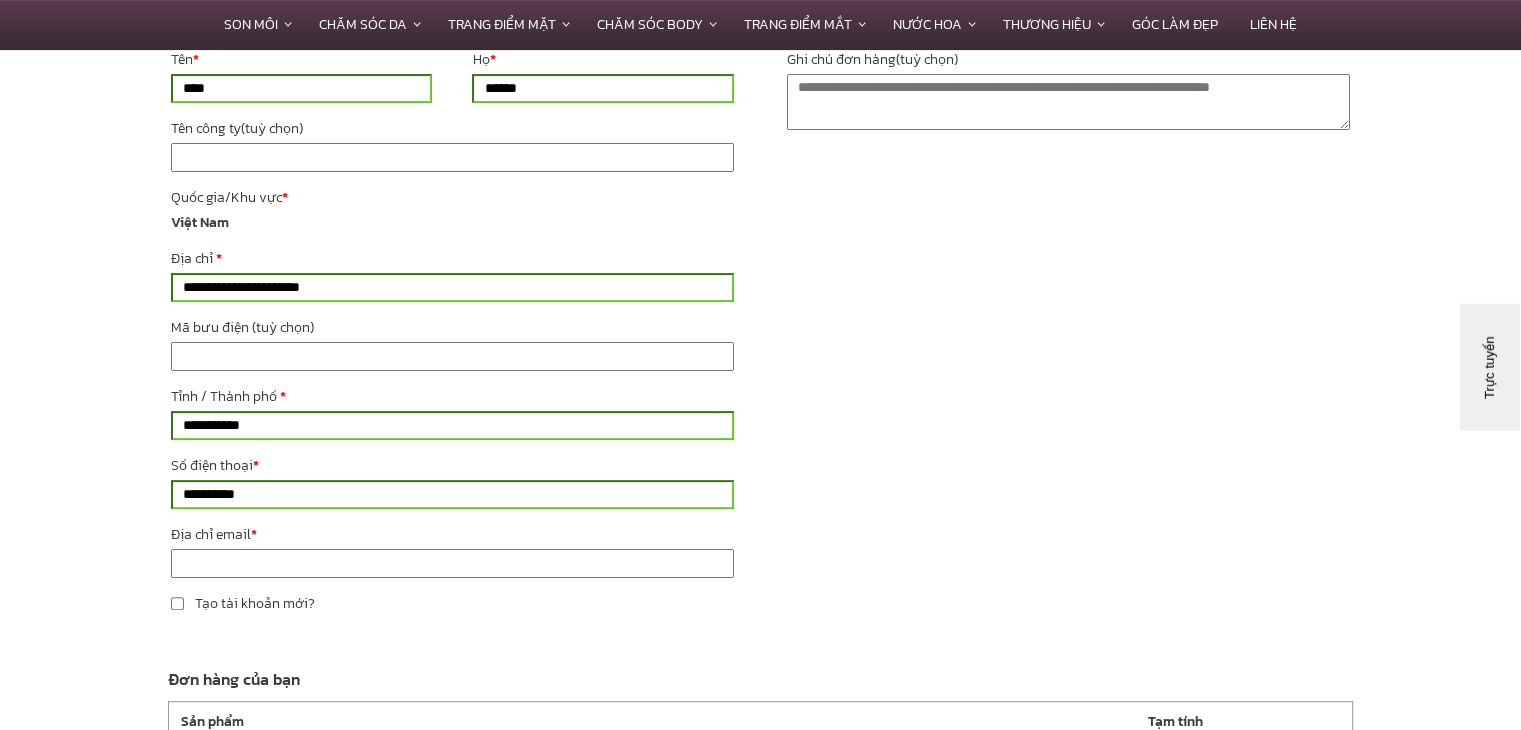 click on "Địa chỉ email  *" at bounding box center (452, 563) 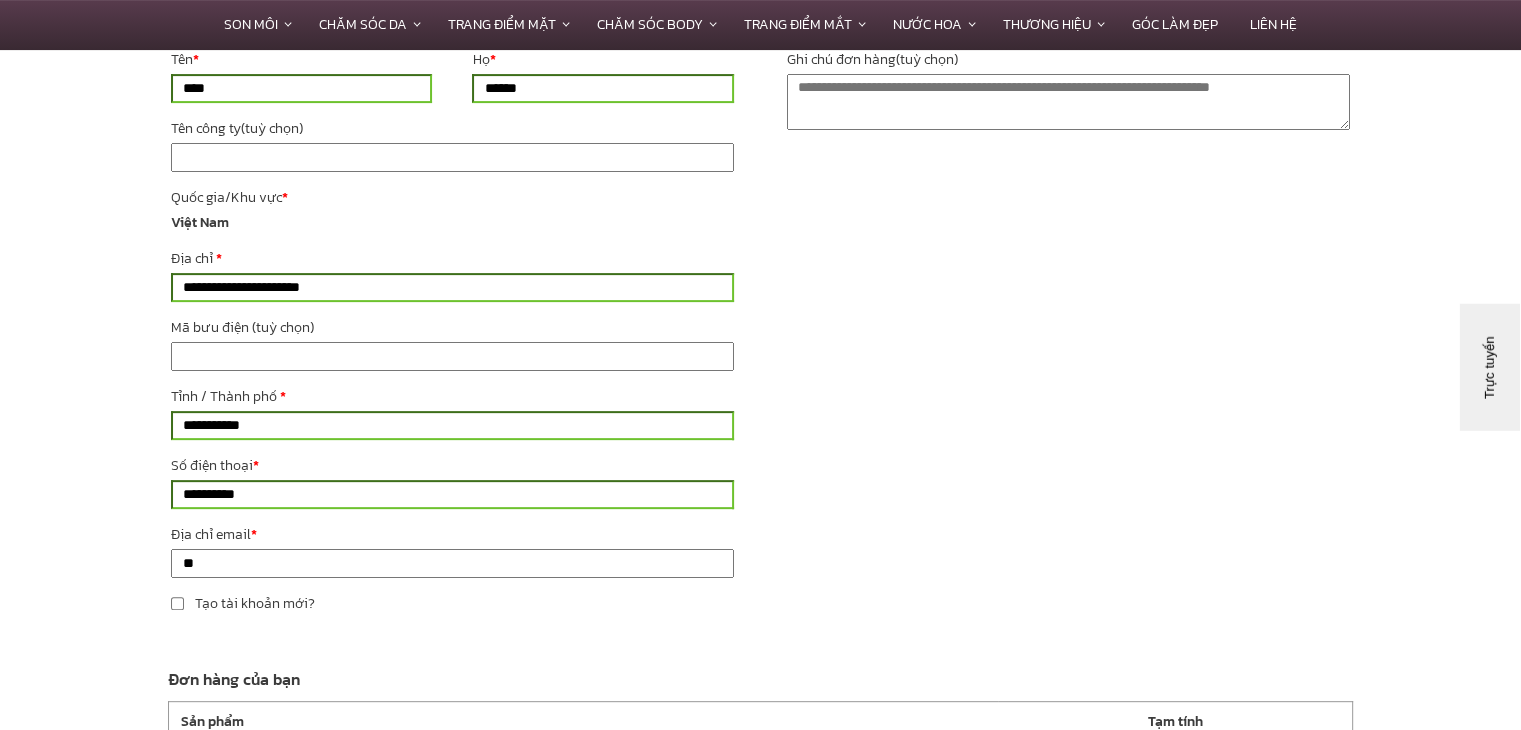 type on "*" 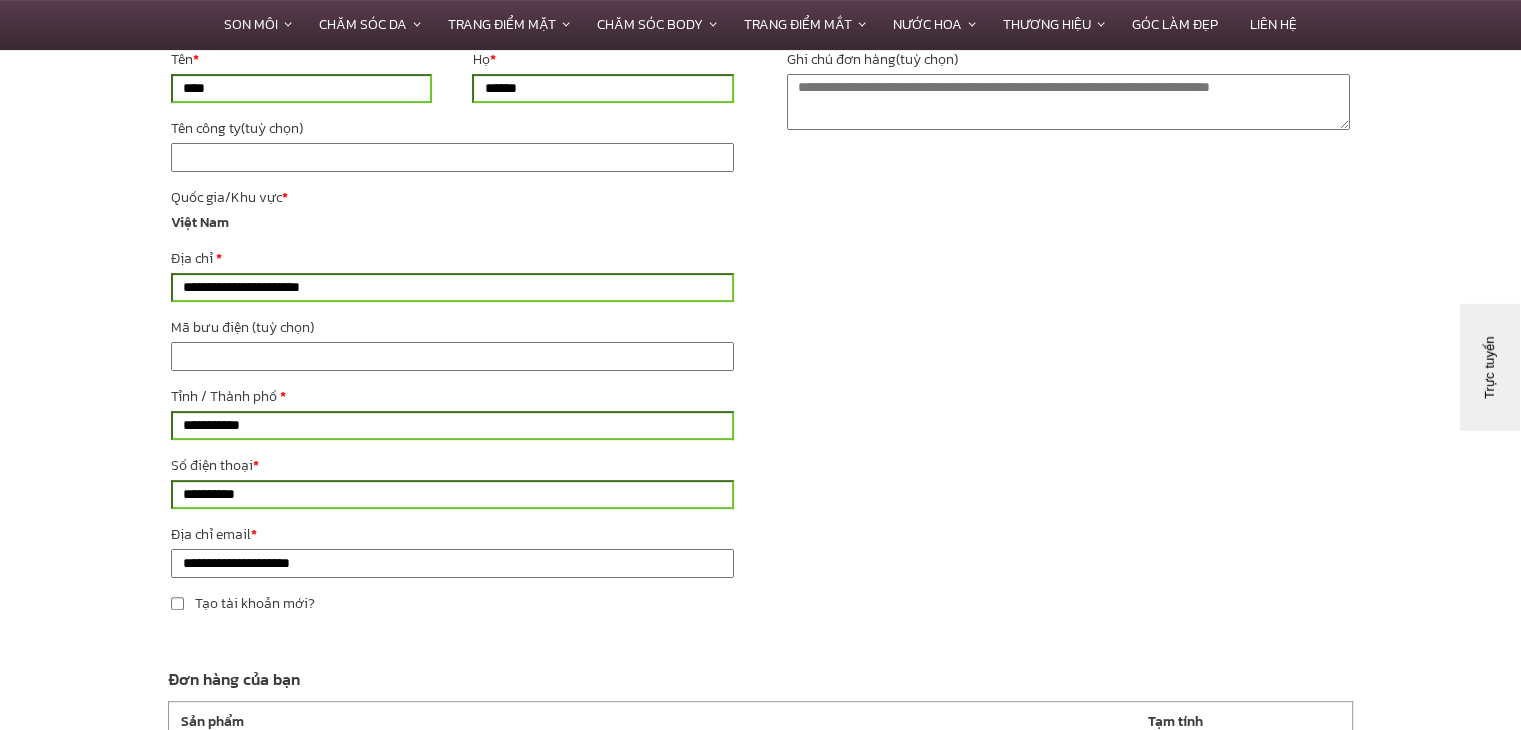 type on "**********" 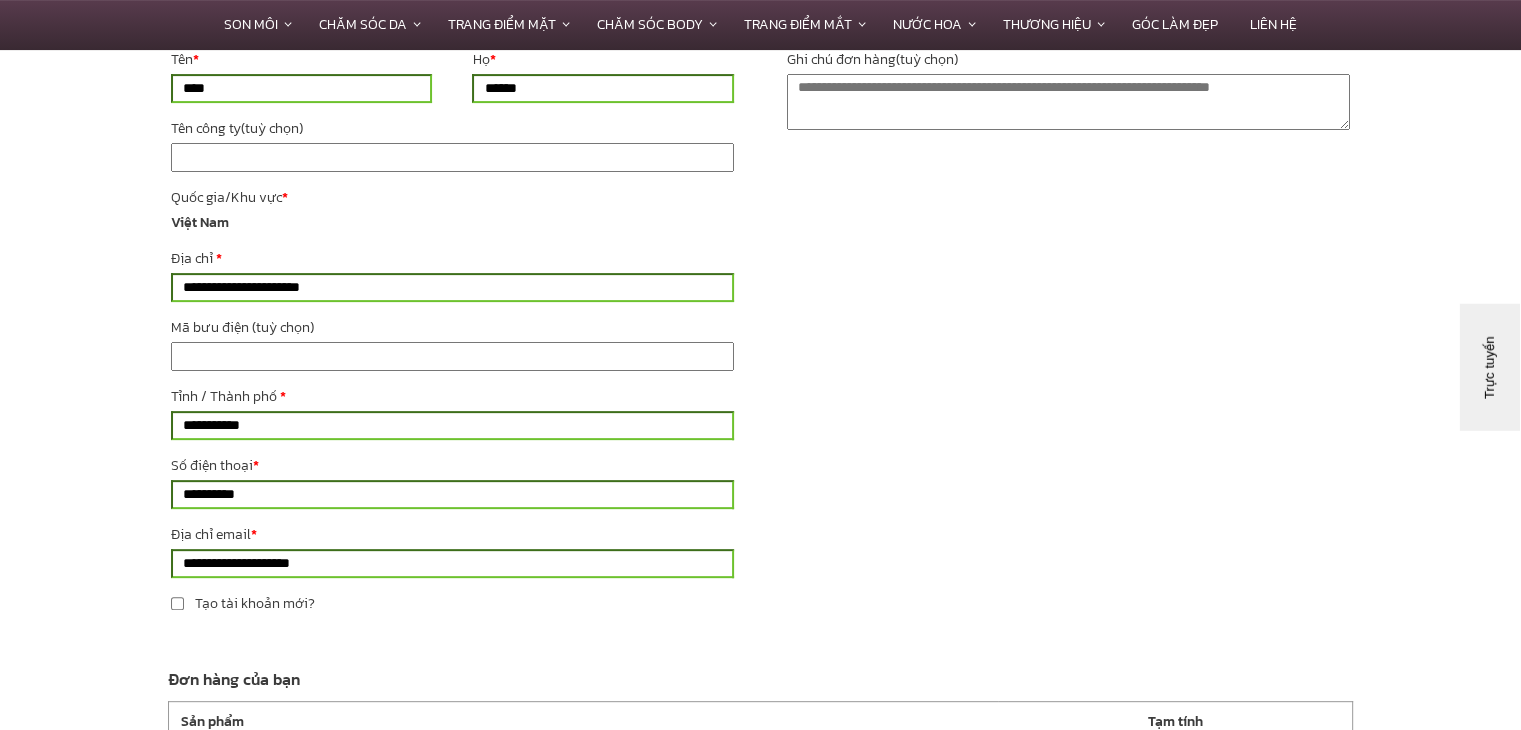 click on "**********" at bounding box center [452, 287] 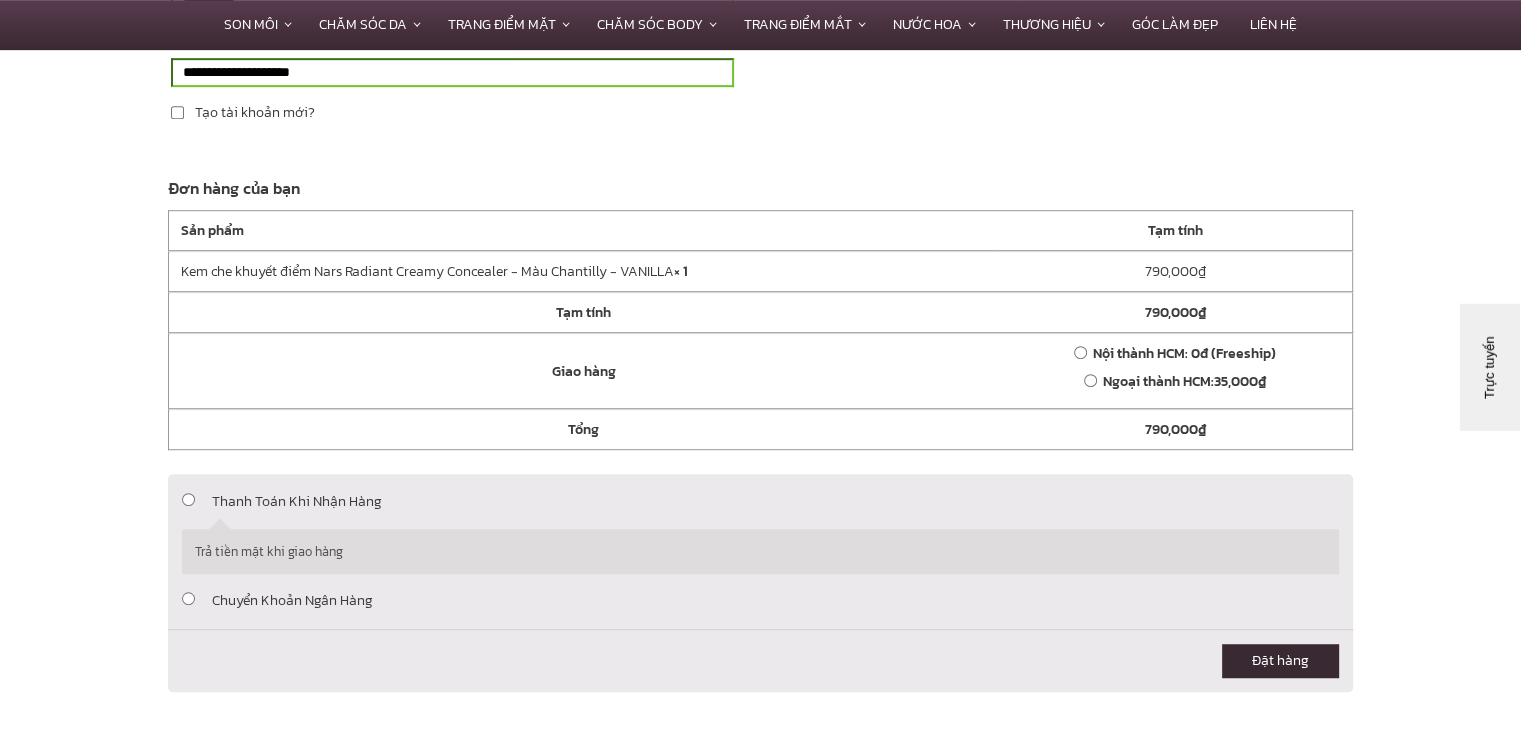 scroll, scrollTop: 1200, scrollLeft: 0, axis: vertical 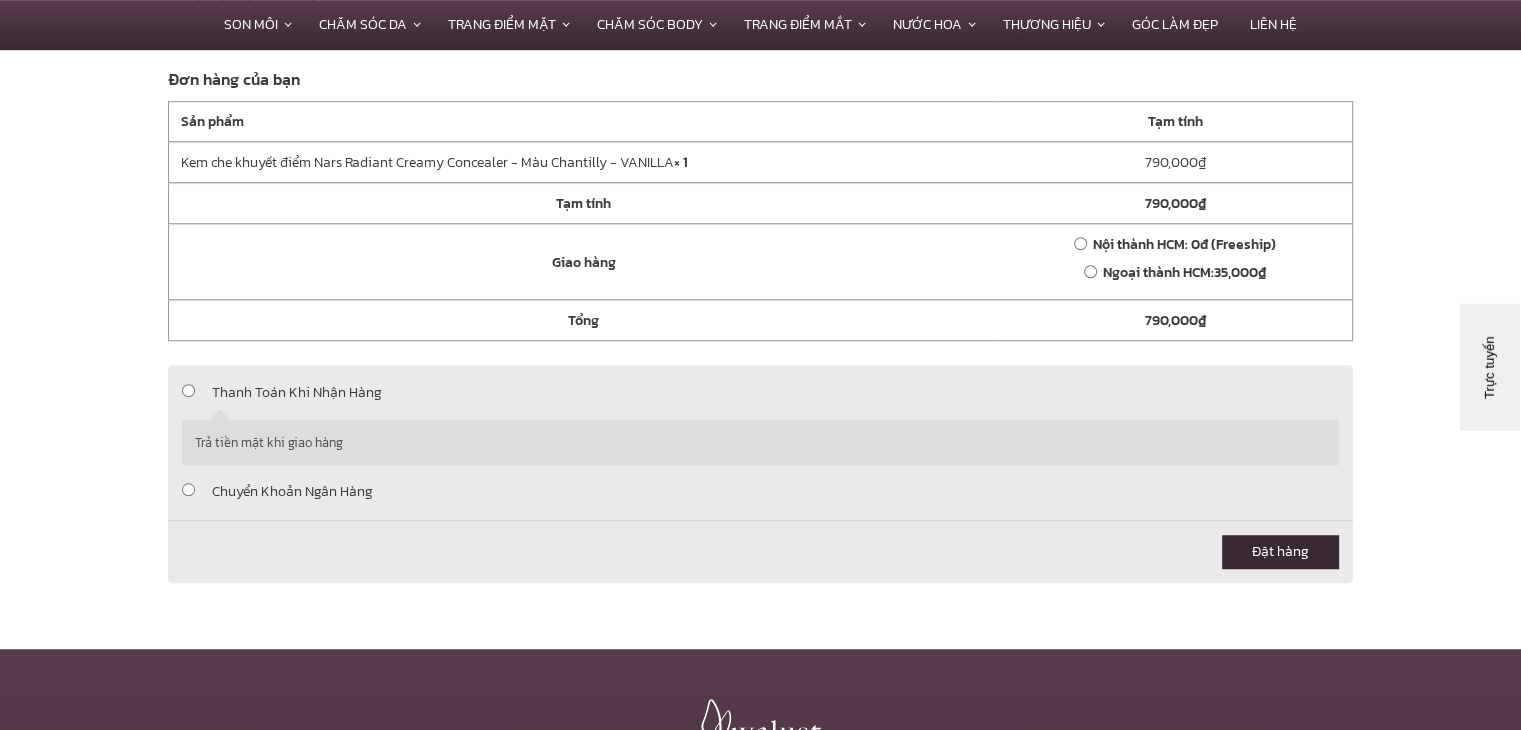 type on "**********" 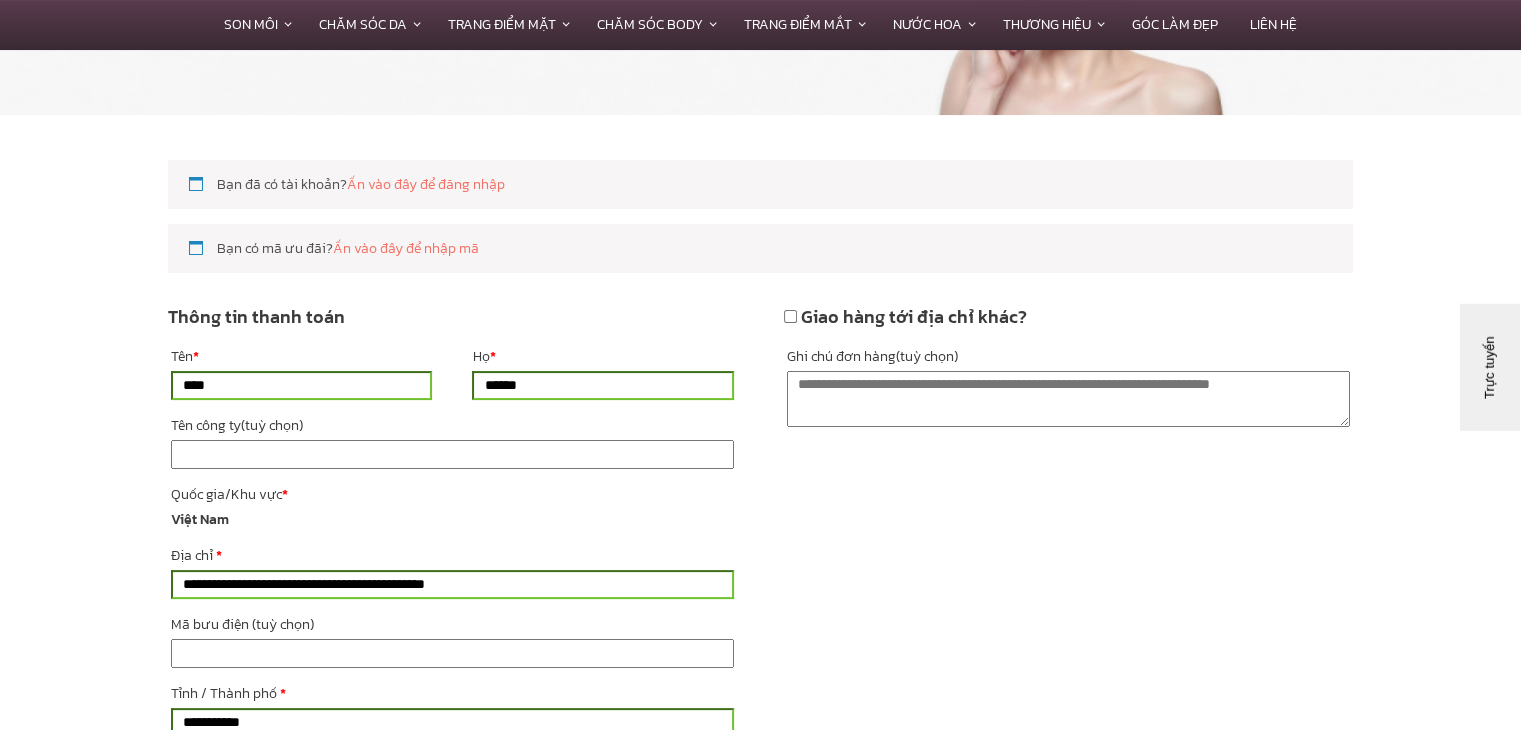 scroll, scrollTop: 0, scrollLeft: 0, axis: both 